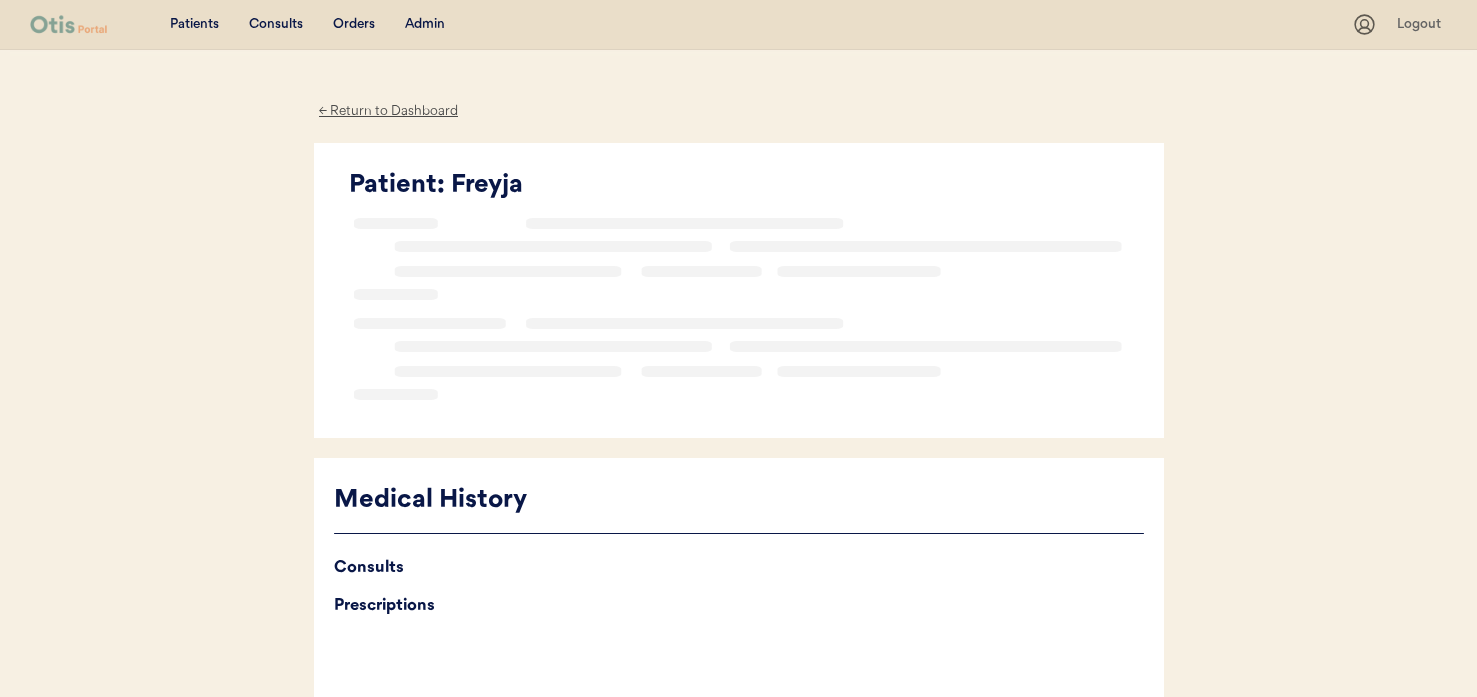 scroll, scrollTop: 0, scrollLeft: 0, axis: both 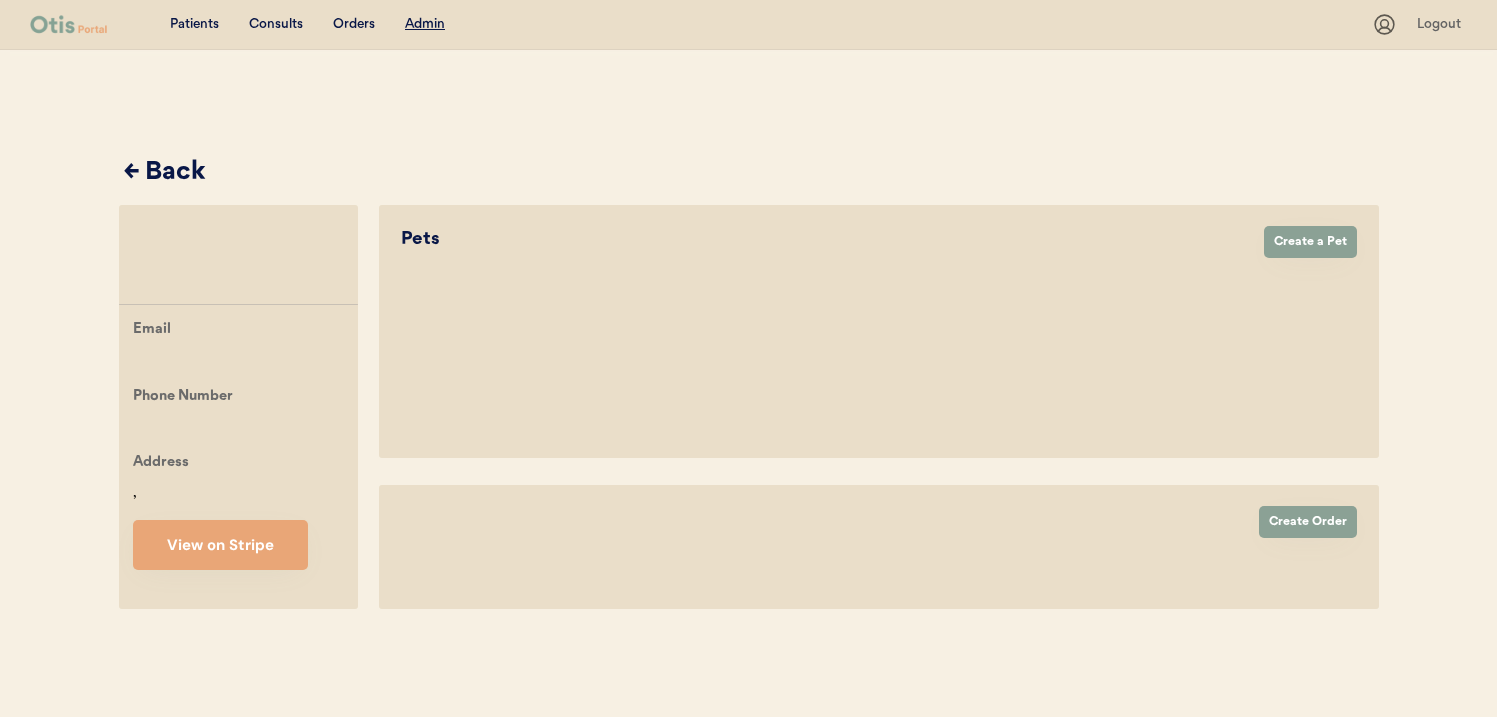 select on "true" 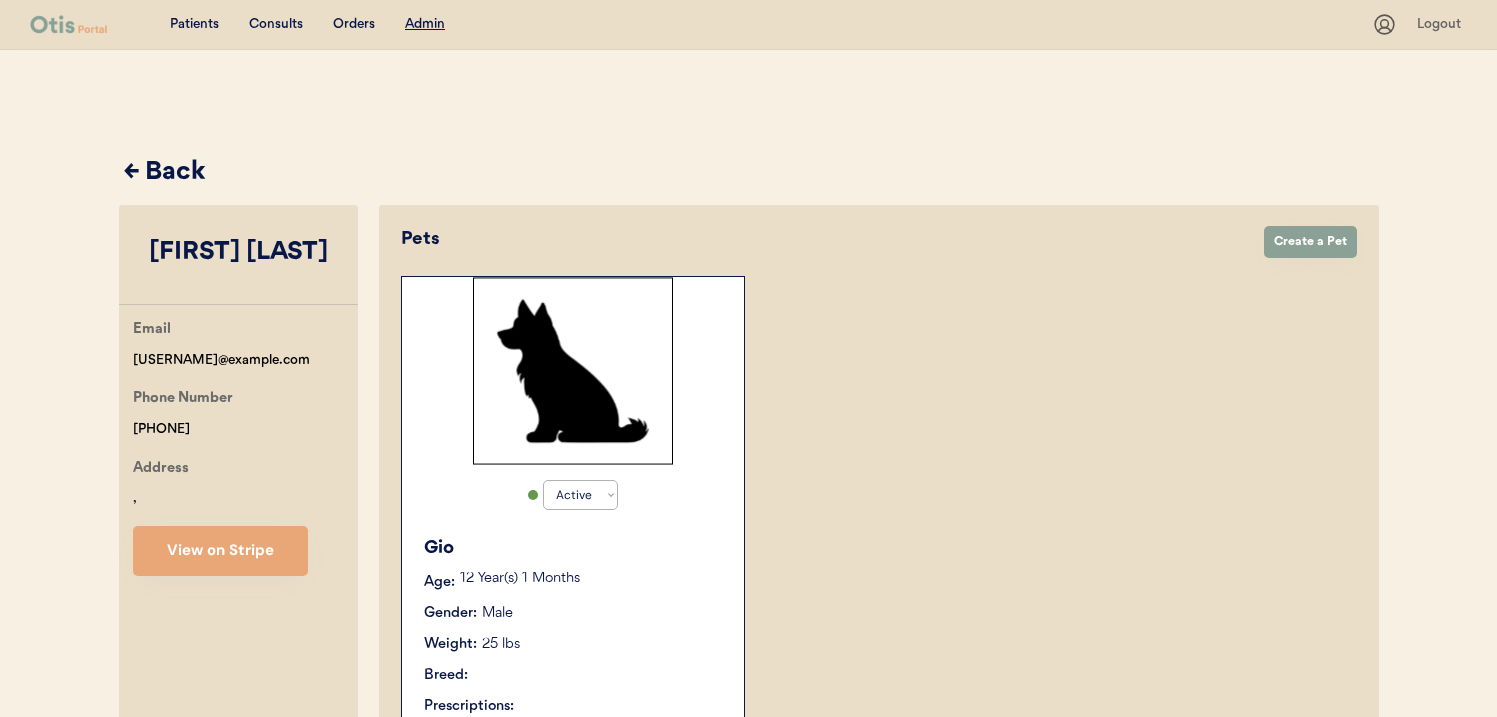 scroll, scrollTop: 0, scrollLeft: 0, axis: both 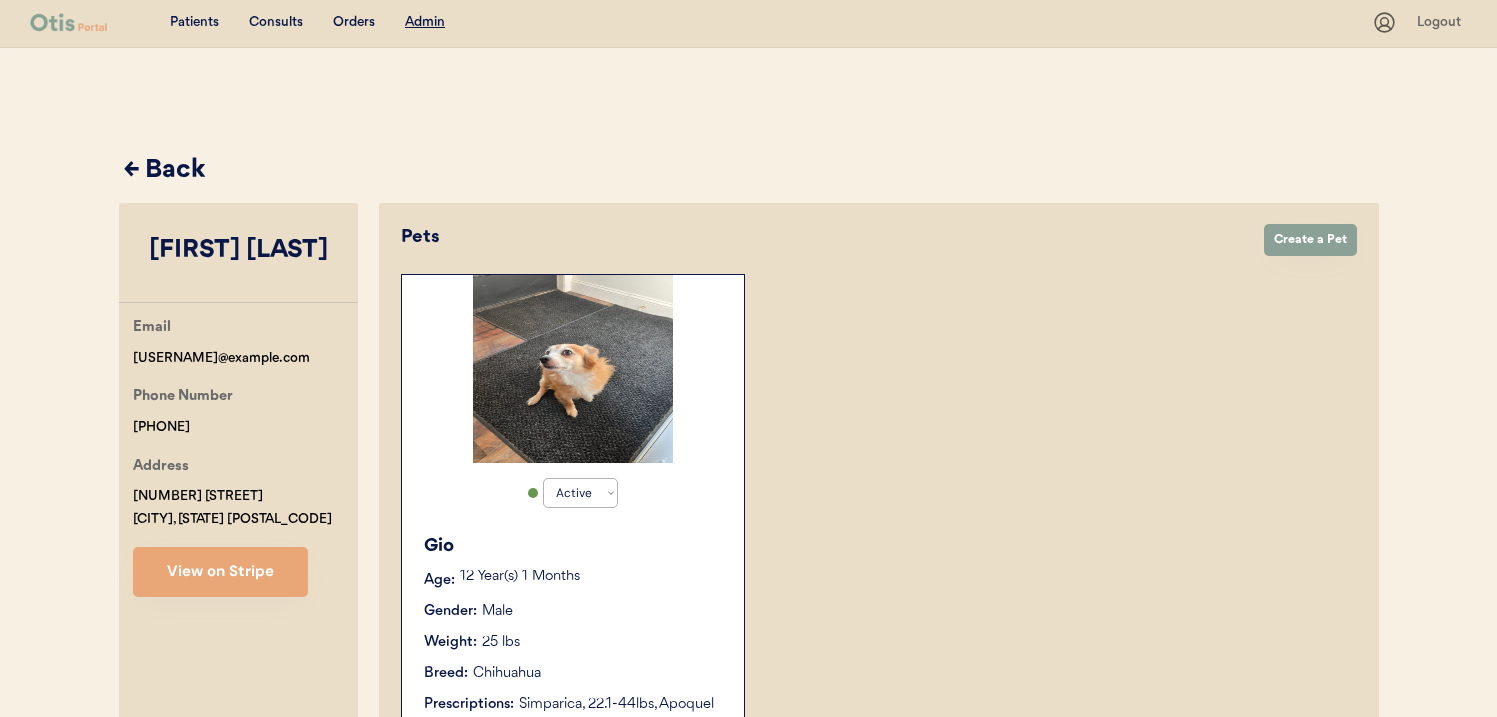 click on "12 Year(s) 1 Months" at bounding box center [592, 577] 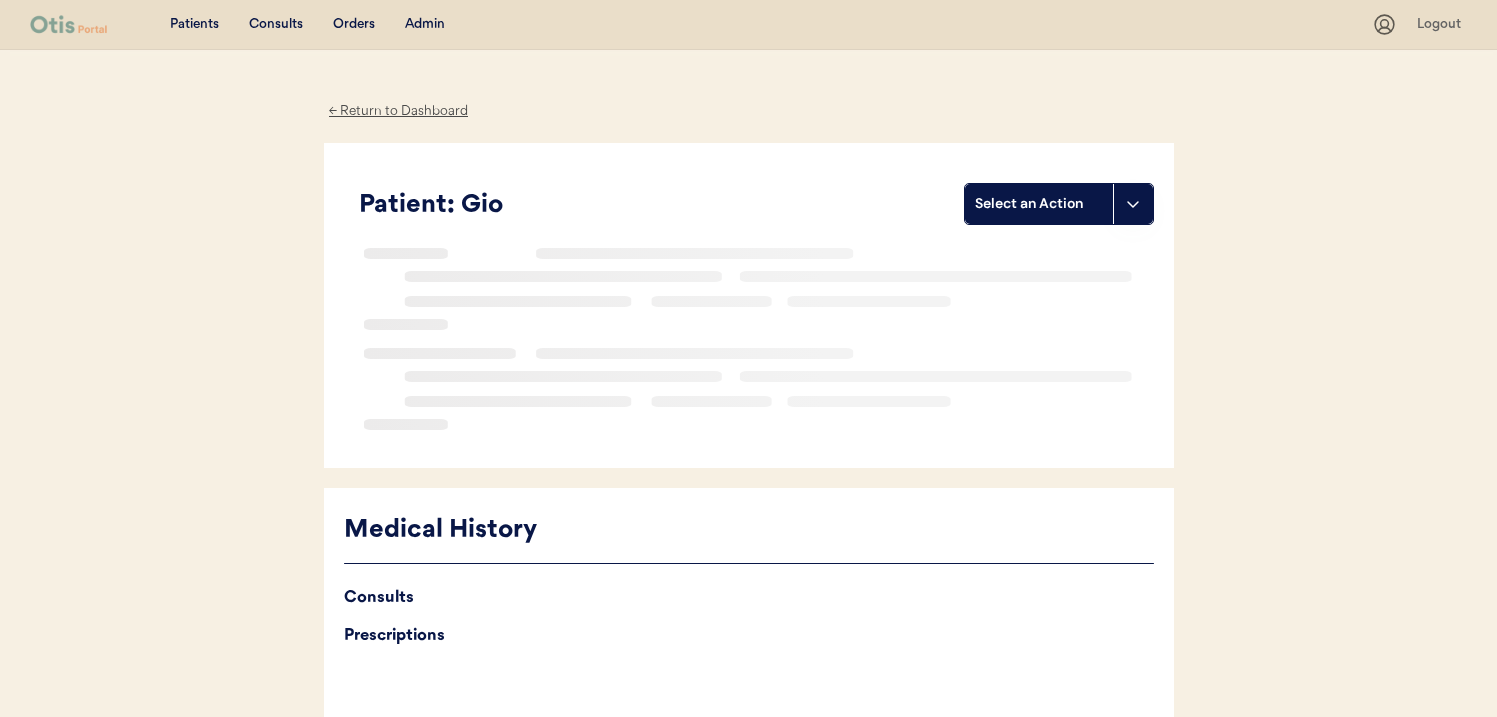 scroll, scrollTop: 0, scrollLeft: 0, axis: both 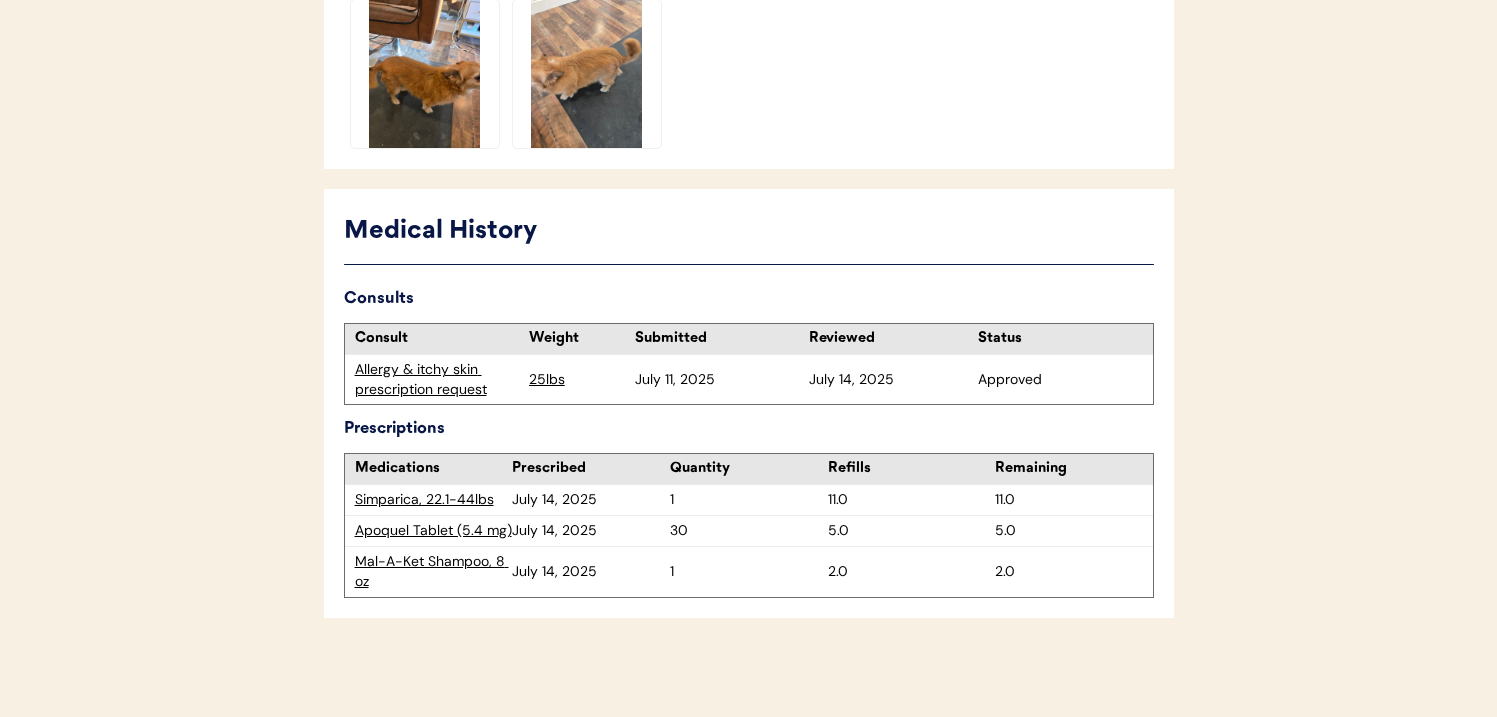 click on "Allergy & itchy skin prescription request" at bounding box center [437, 379] 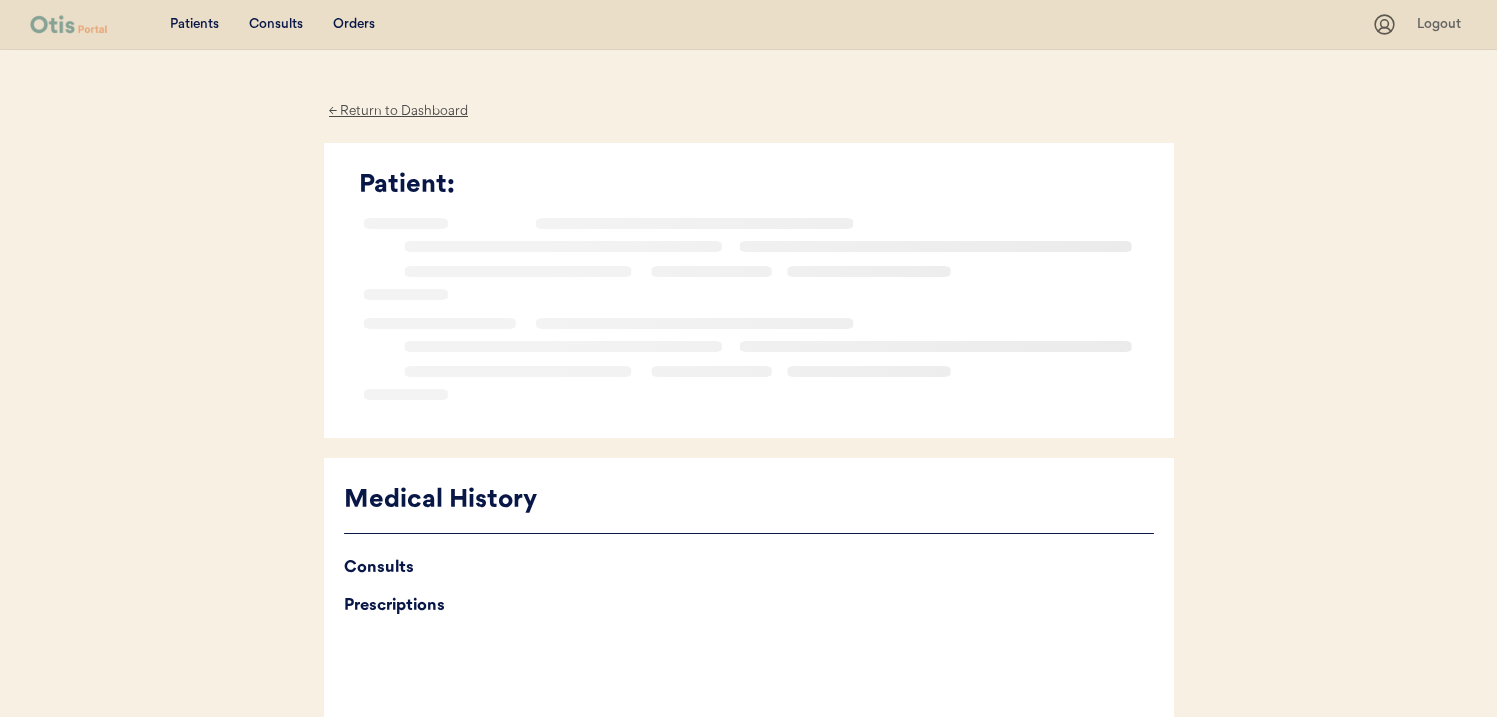 scroll, scrollTop: 0, scrollLeft: 0, axis: both 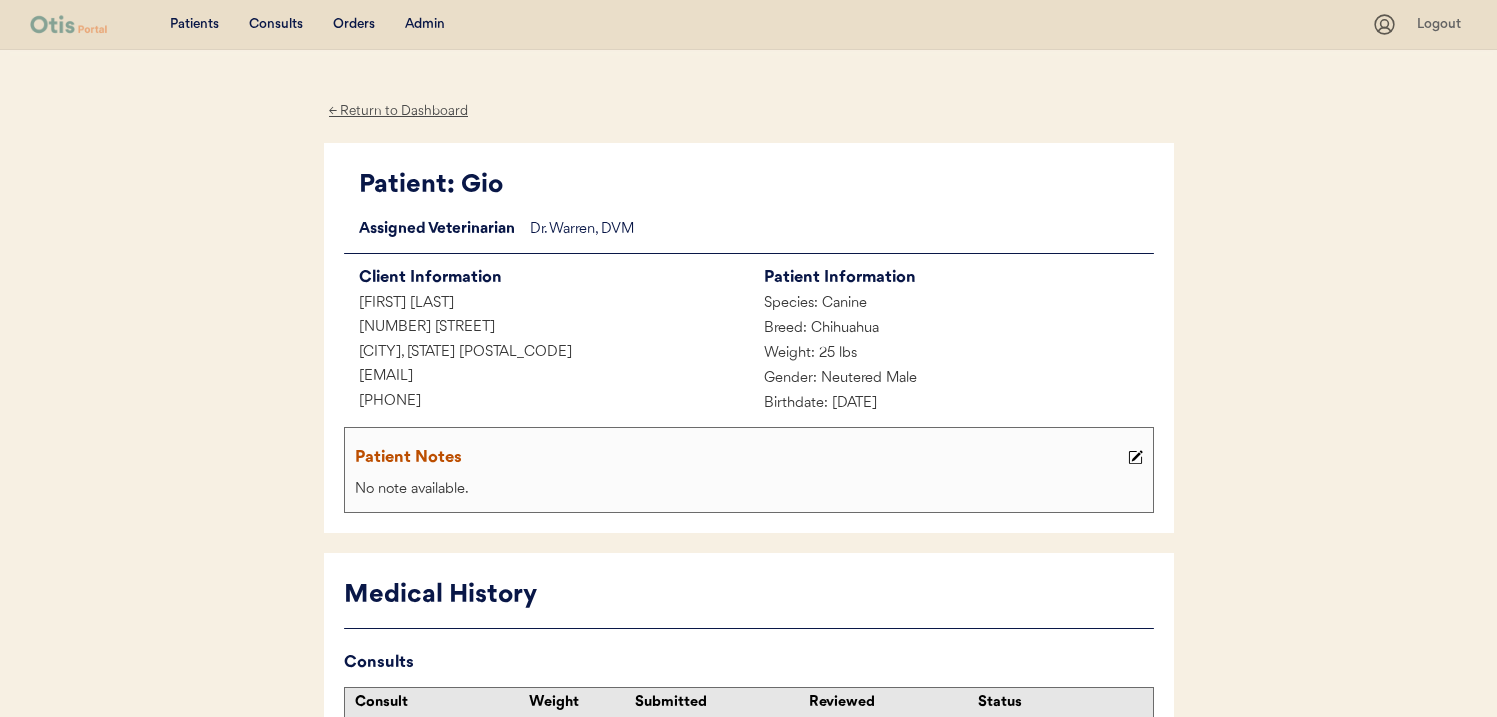 click on "Admin" at bounding box center (425, 25) 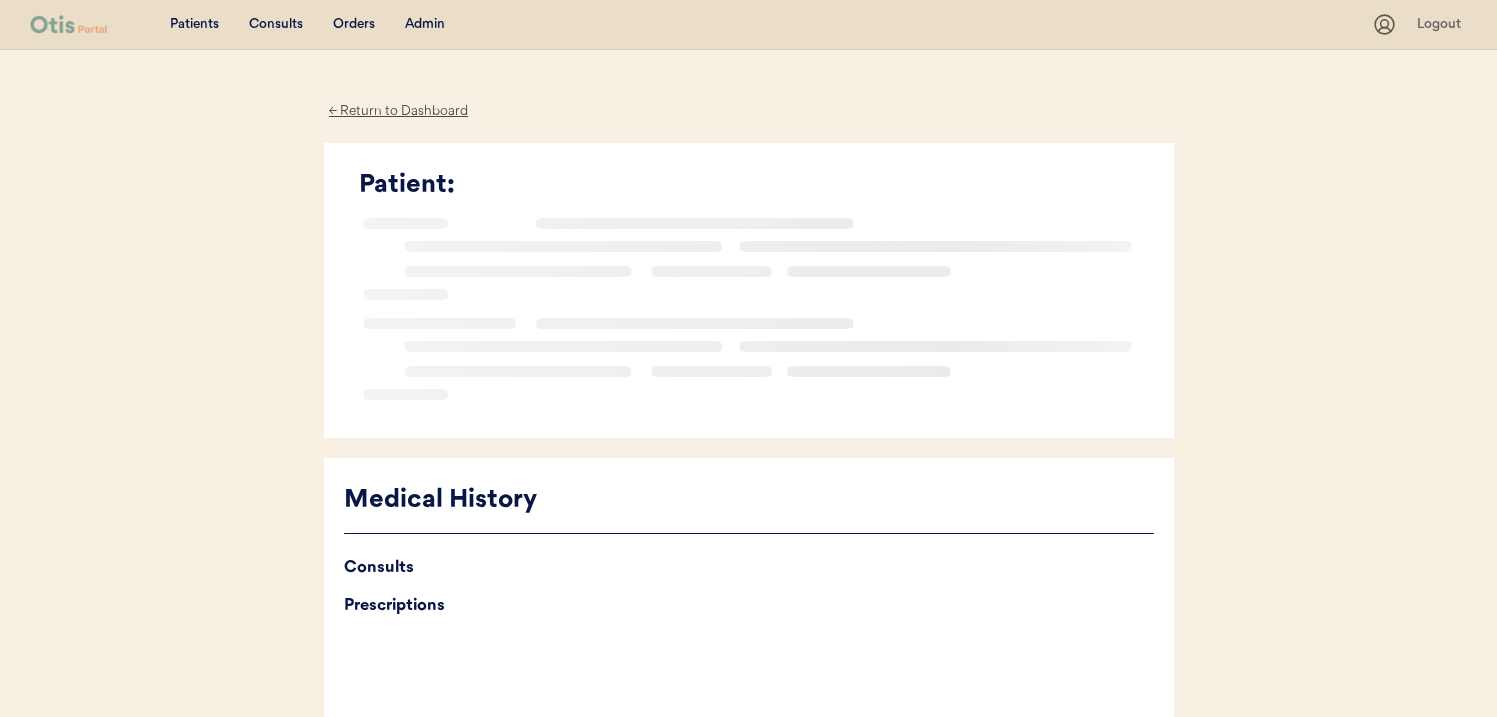 scroll, scrollTop: 0, scrollLeft: 0, axis: both 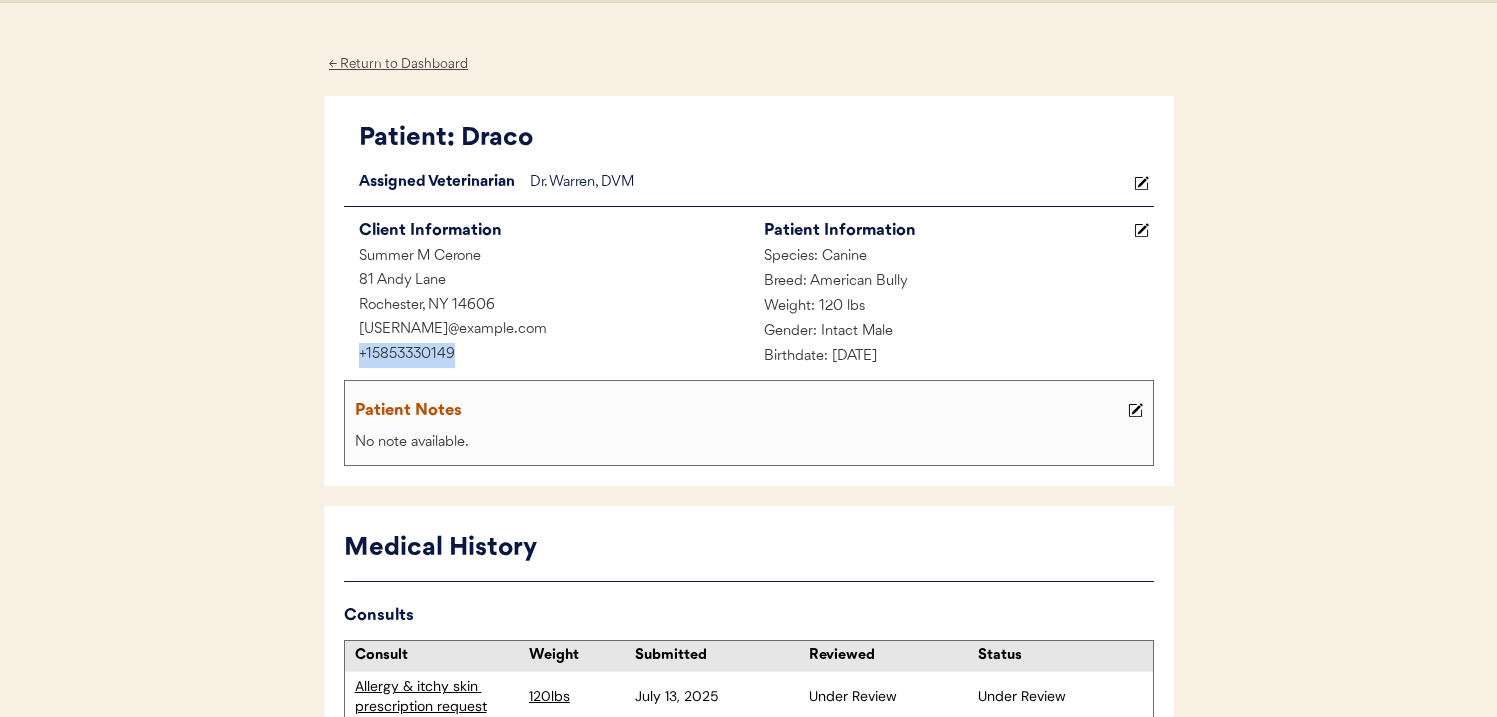 drag, startPoint x: 455, startPoint y: 358, endPoint x: 354, endPoint y: 356, distance: 101.0198 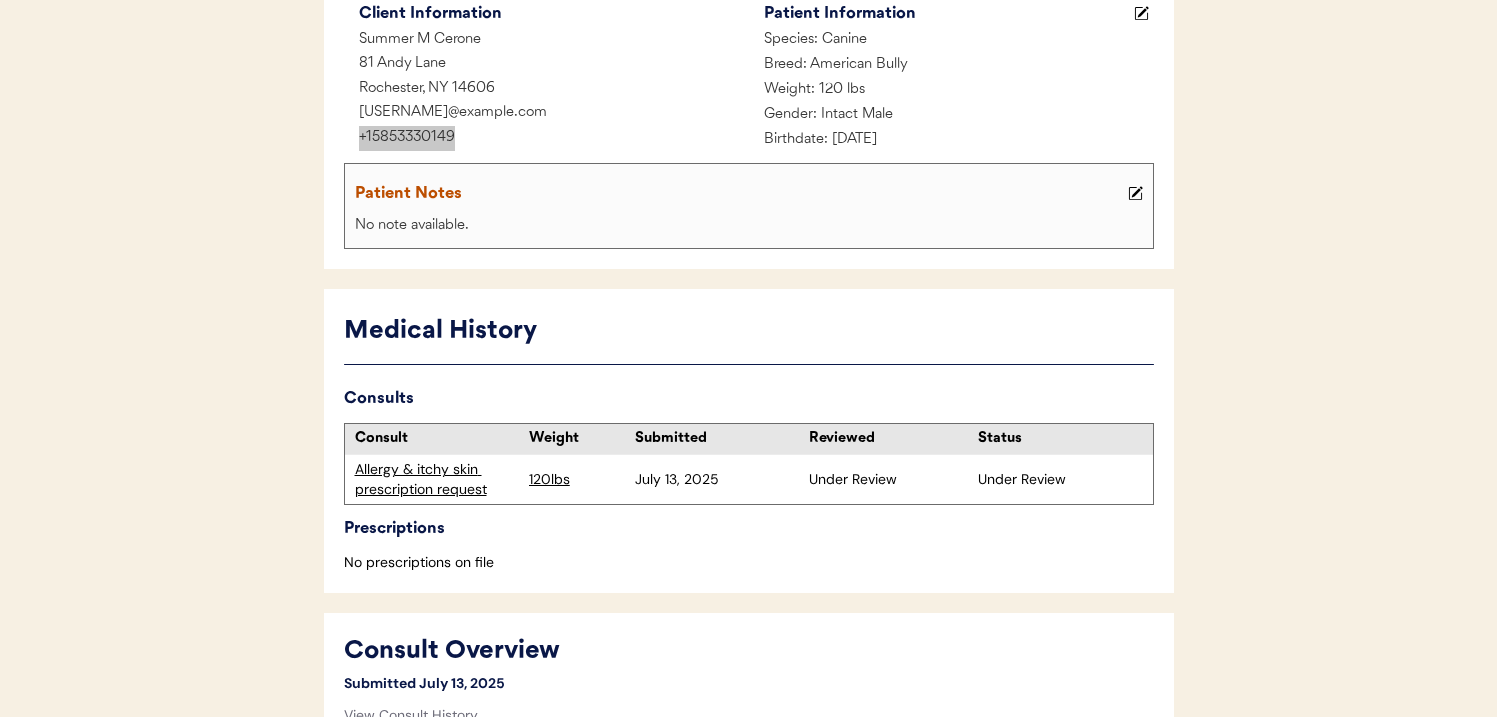 scroll, scrollTop: 464, scrollLeft: 0, axis: vertical 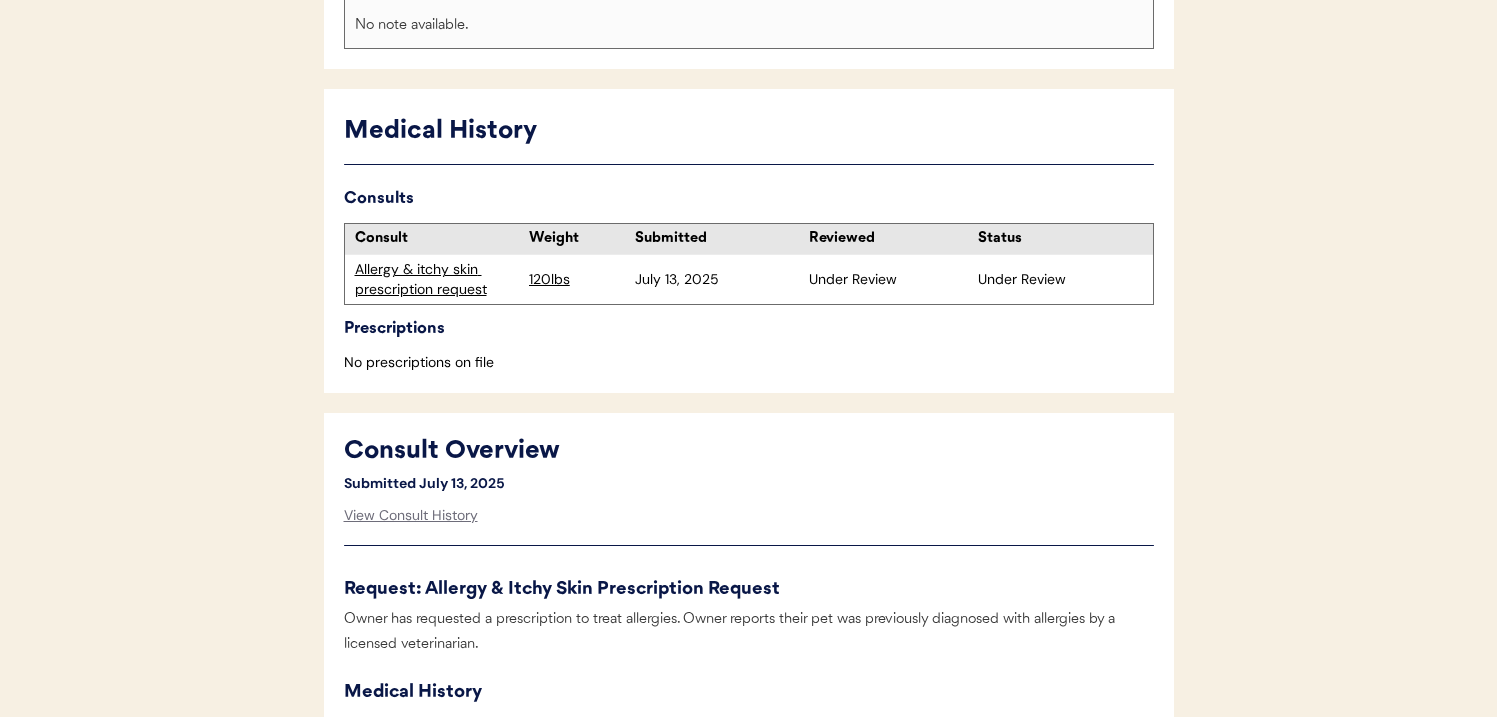 click on "Allergy & itchy skin prescription request" at bounding box center (437, 279) 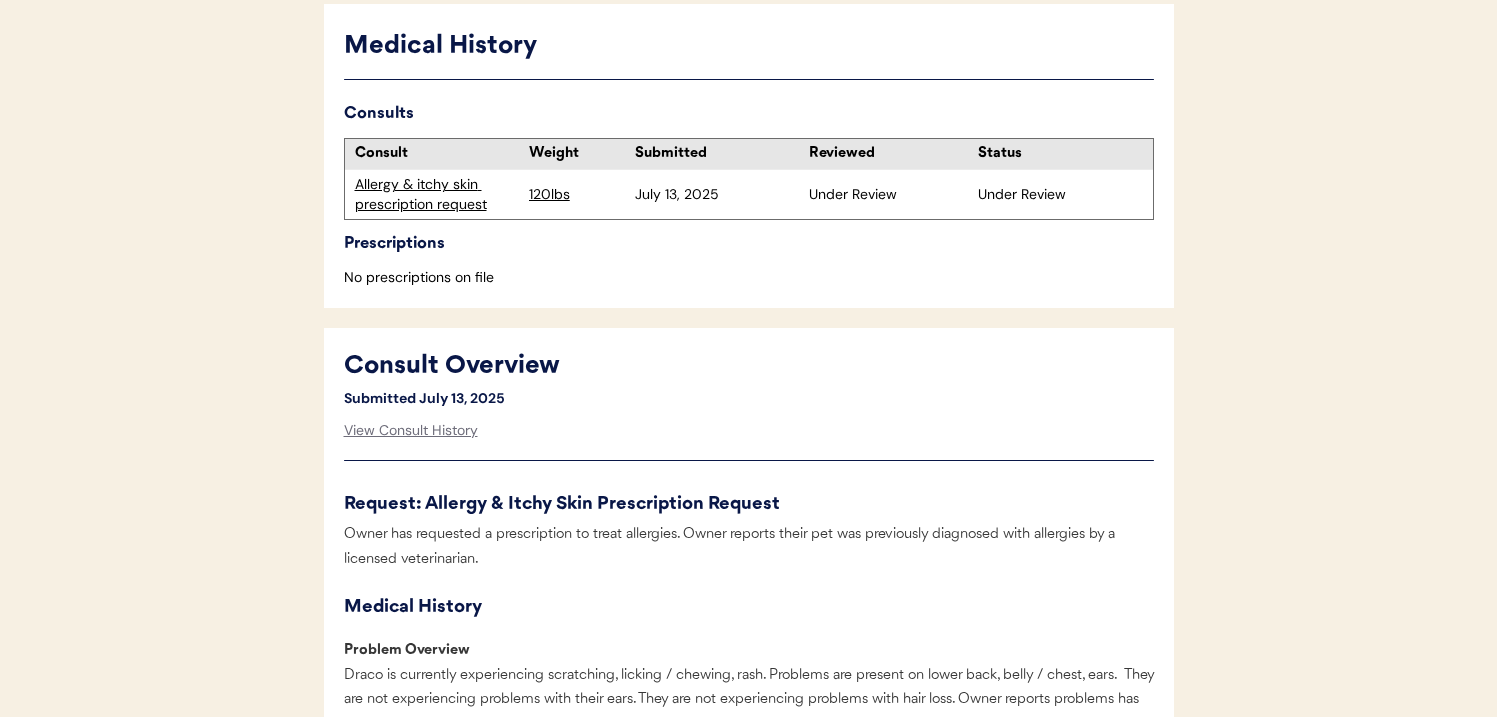 scroll, scrollTop: 0, scrollLeft: 0, axis: both 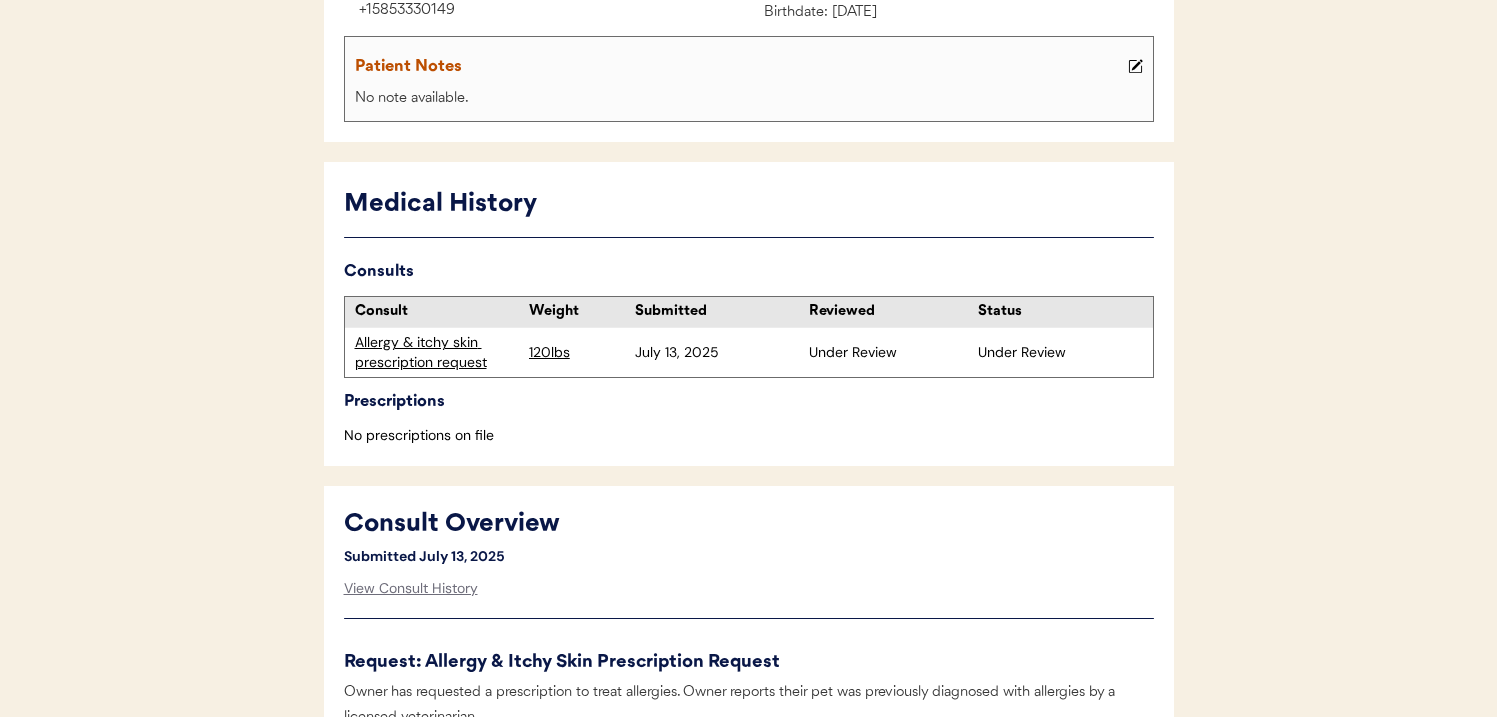click on "Allergy & itchy skin prescription request" at bounding box center [437, 352] 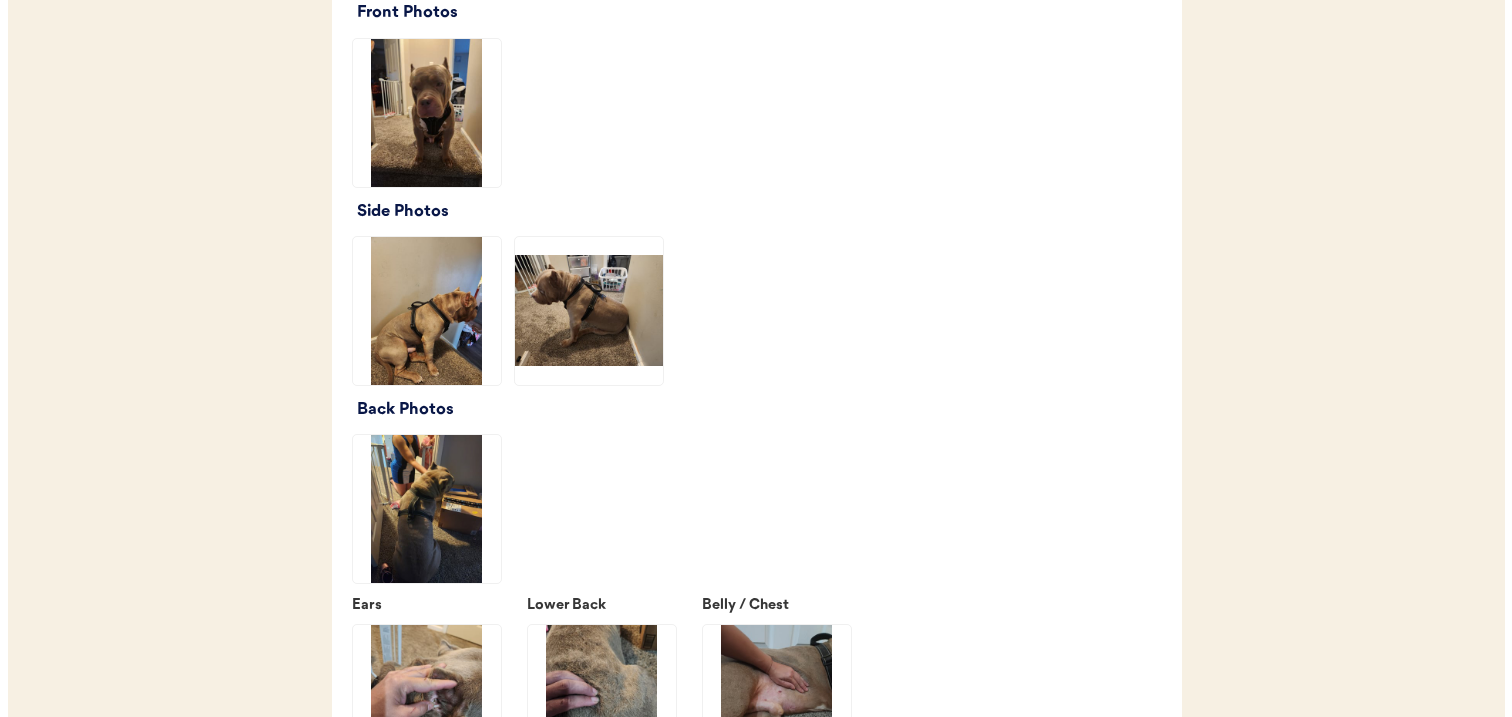 scroll, scrollTop: 2436, scrollLeft: 0, axis: vertical 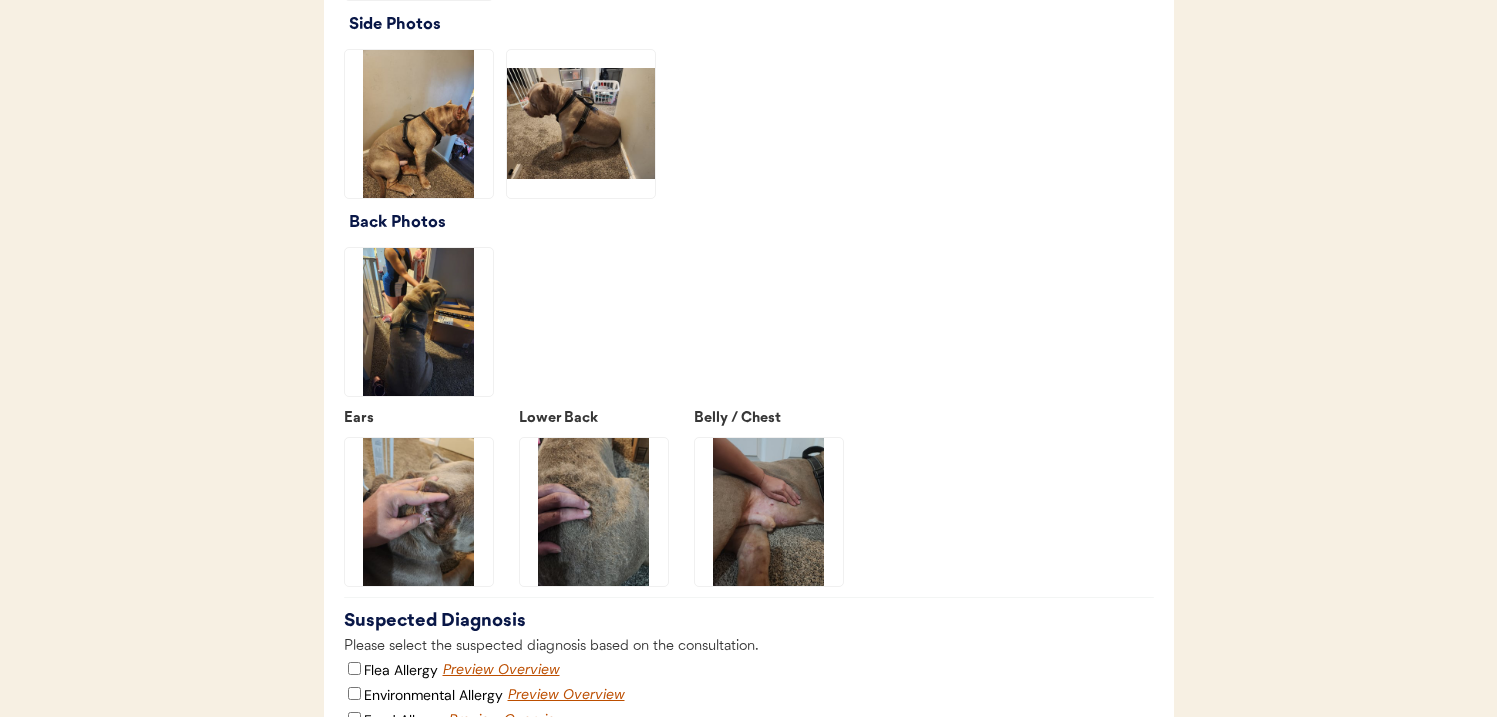 click 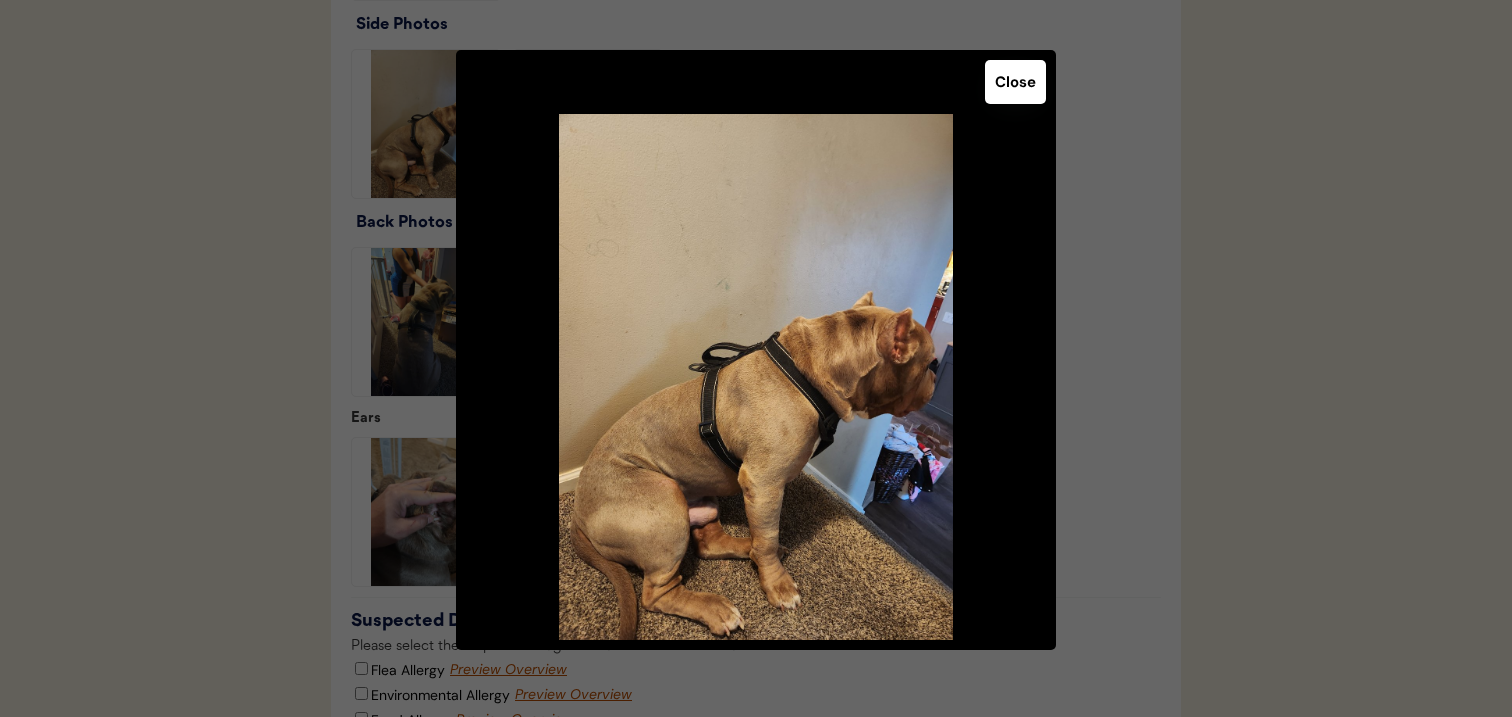 drag, startPoint x: 1248, startPoint y: 344, endPoint x: 1168, endPoint y: 338, distance: 80.224686 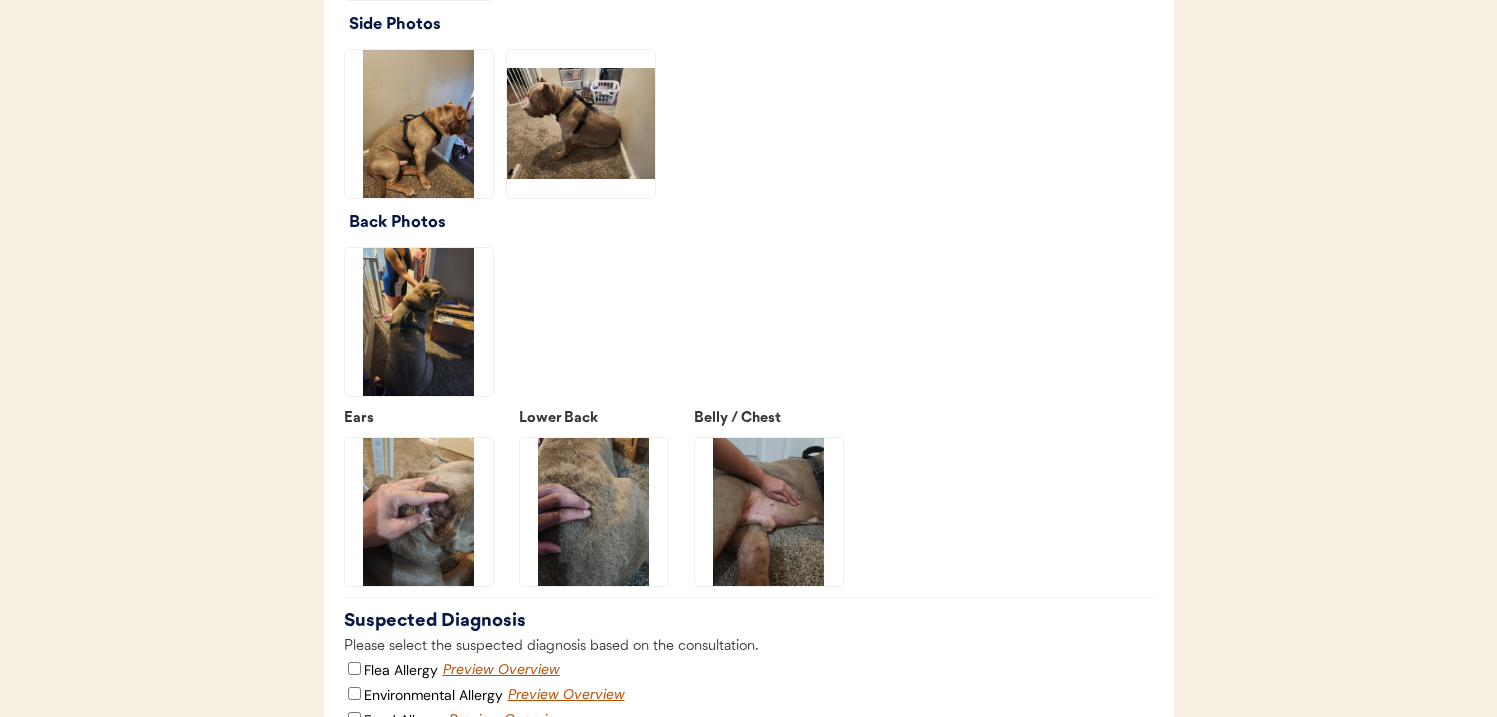 click 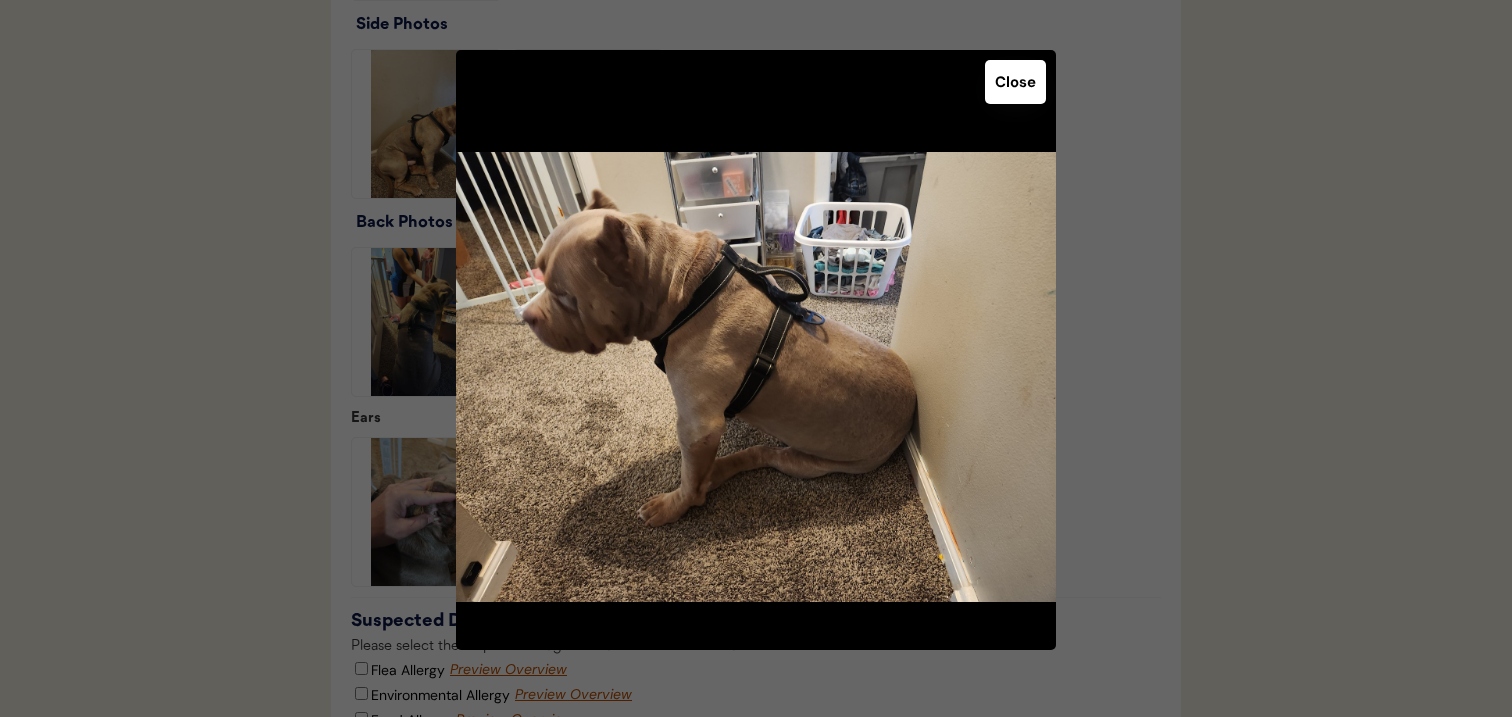 click at bounding box center (756, 358) 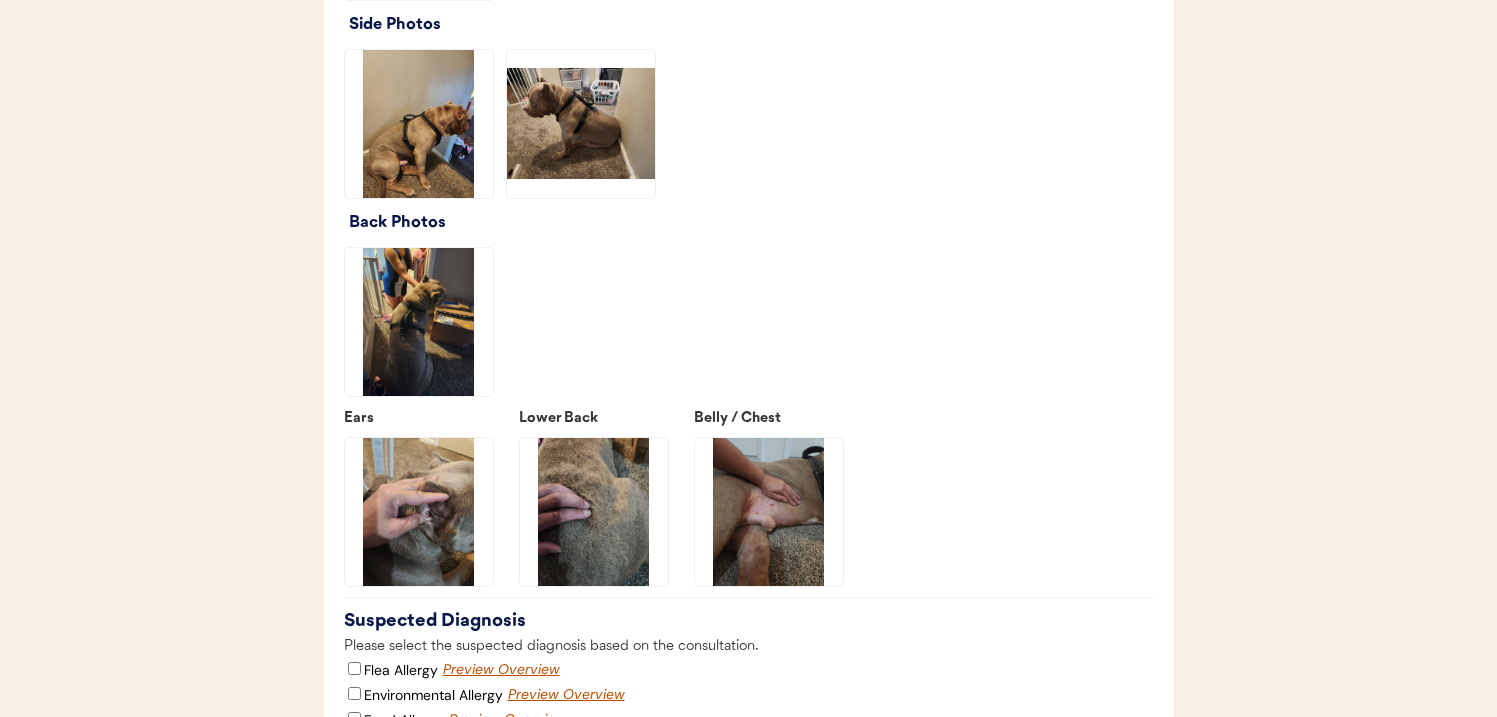 click 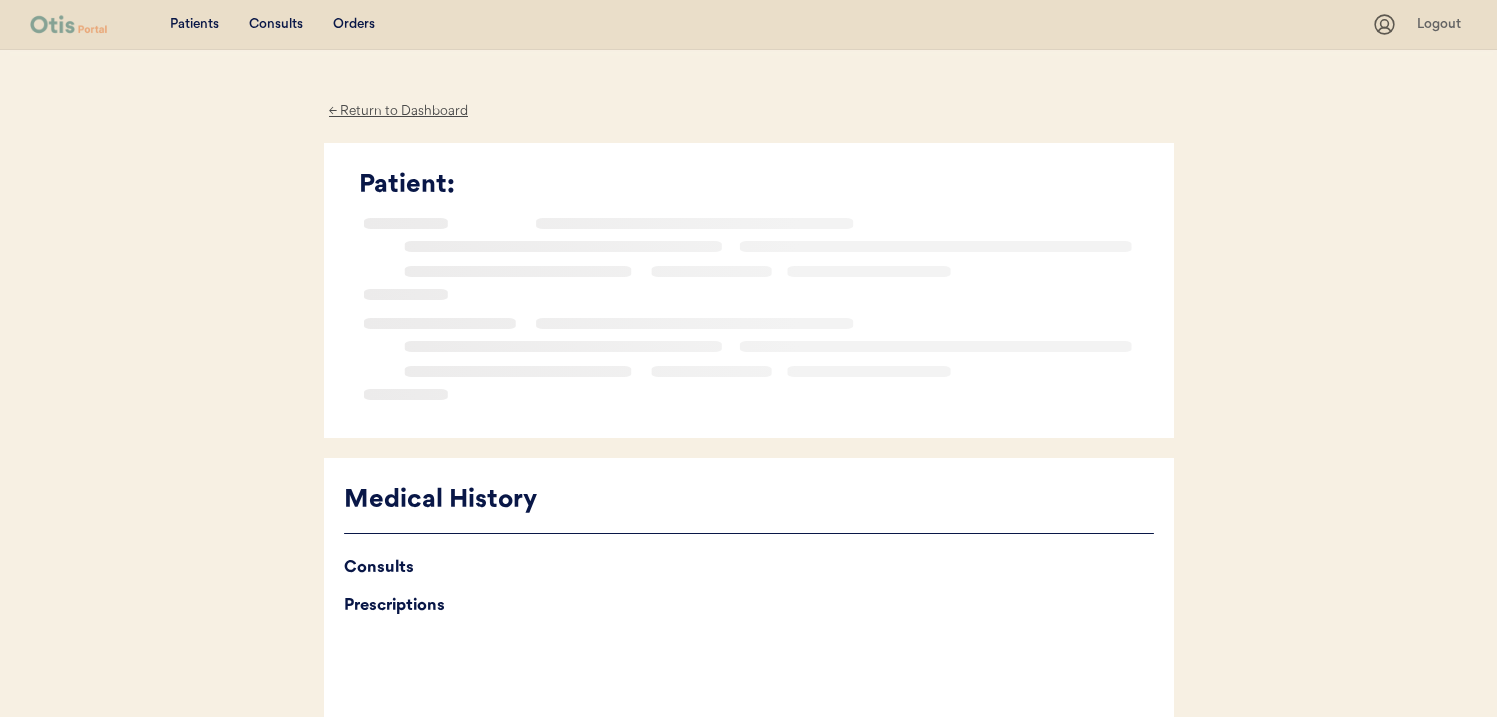 scroll, scrollTop: 0, scrollLeft: 0, axis: both 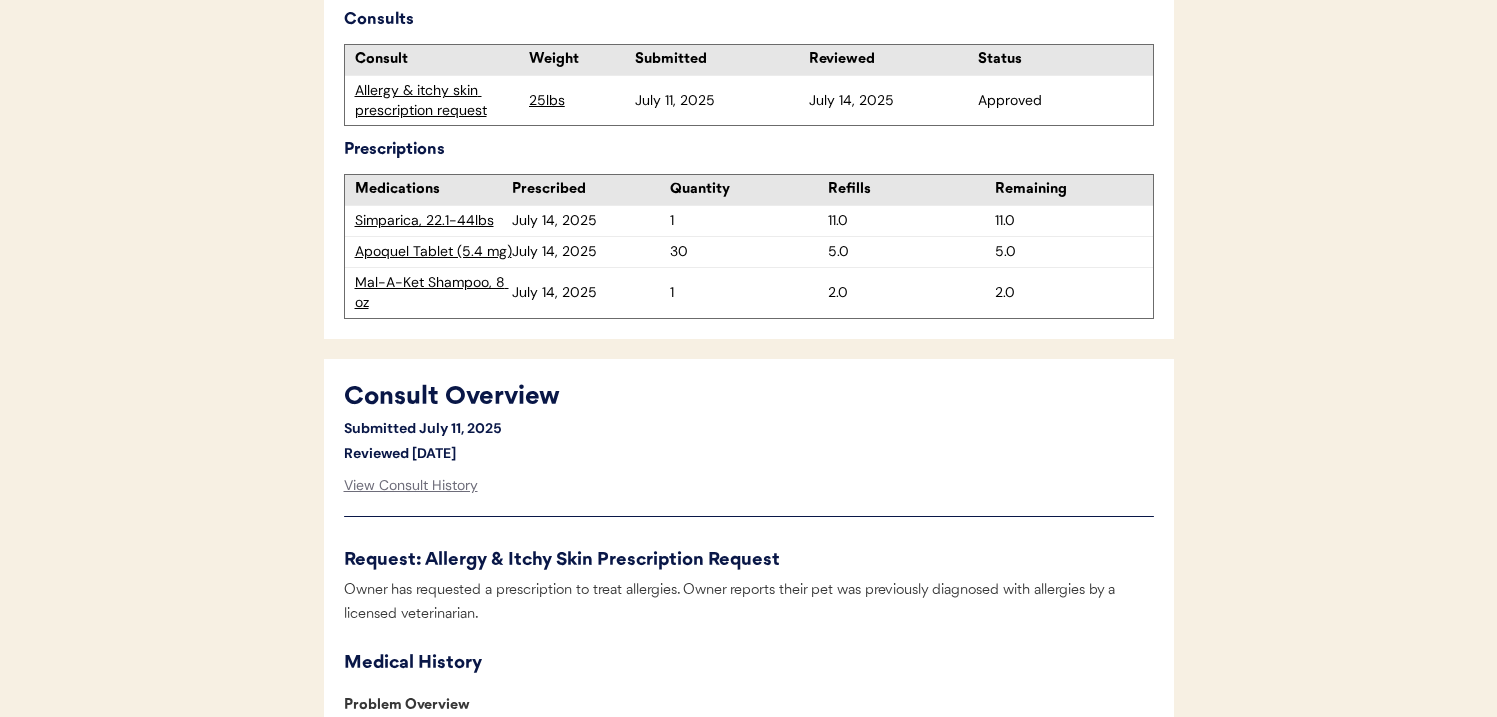 click on "Allergy & itchy skin prescription request" at bounding box center (437, 100) 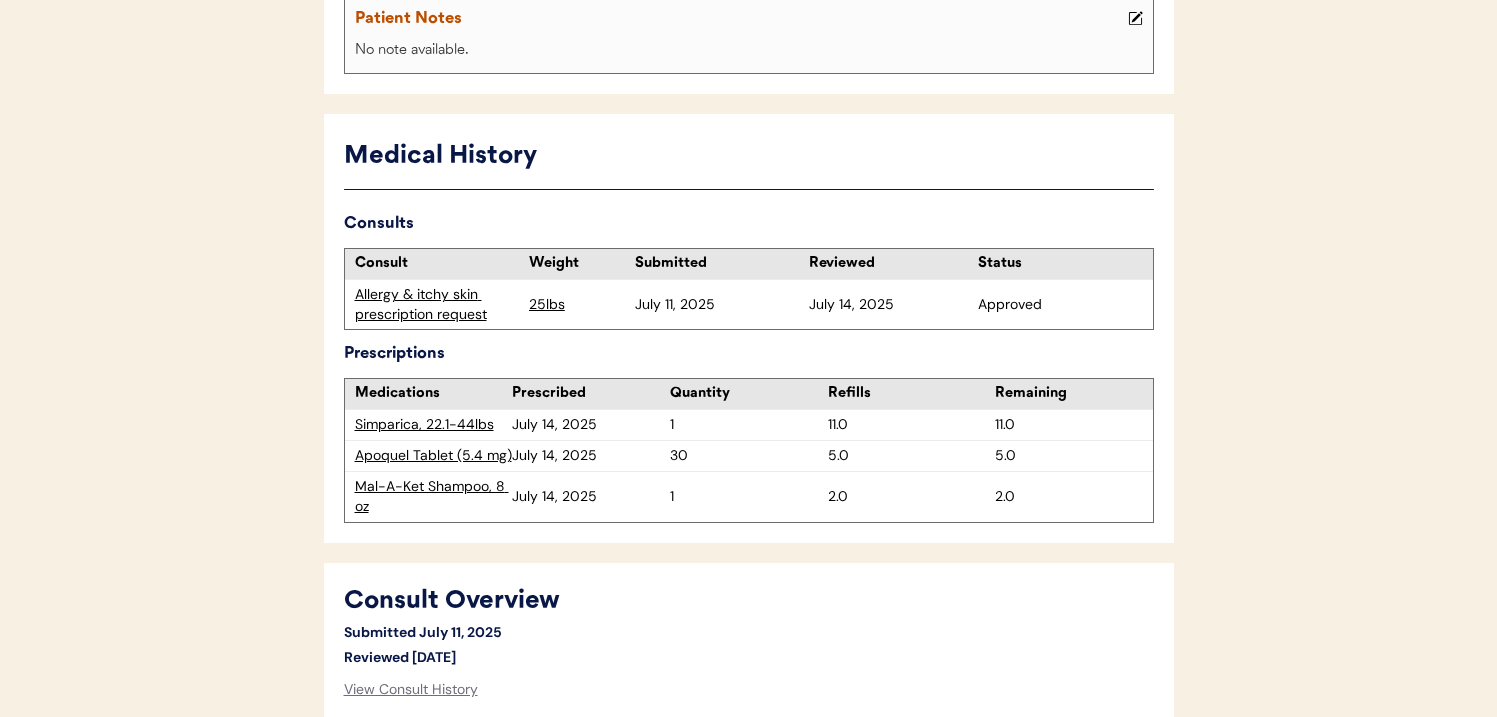 scroll, scrollTop: 442, scrollLeft: 0, axis: vertical 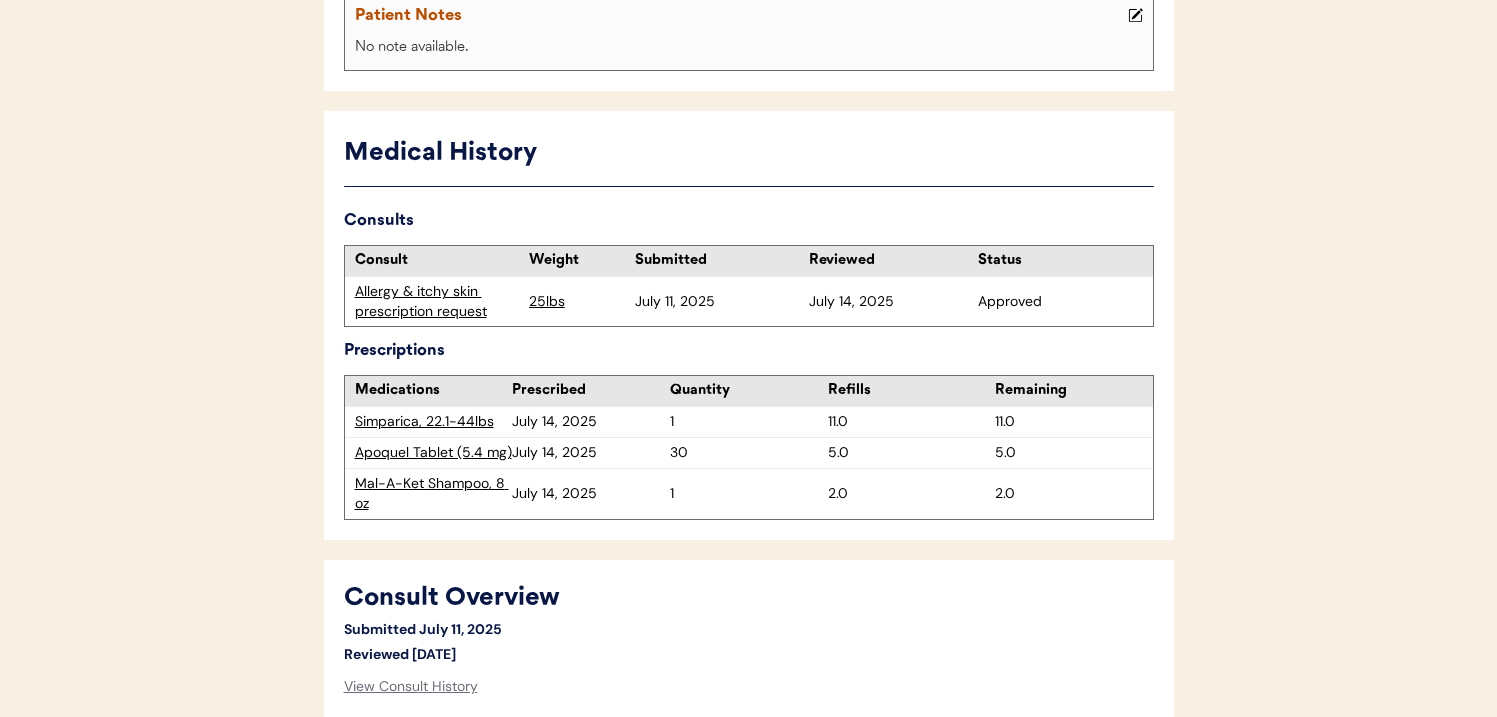click on "Allergy & itchy skin prescription request" at bounding box center (437, 301) 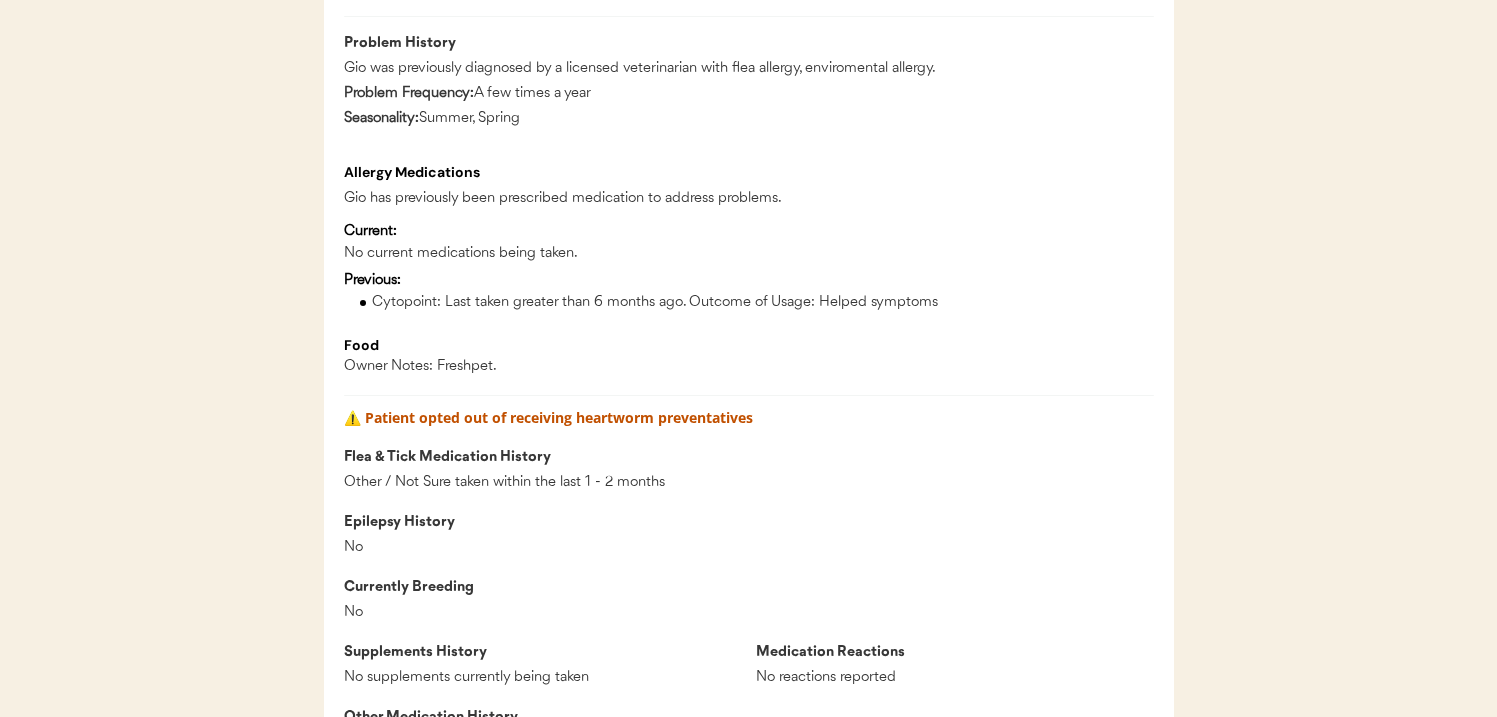 scroll, scrollTop: 1584, scrollLeft: 0, axis: vertical 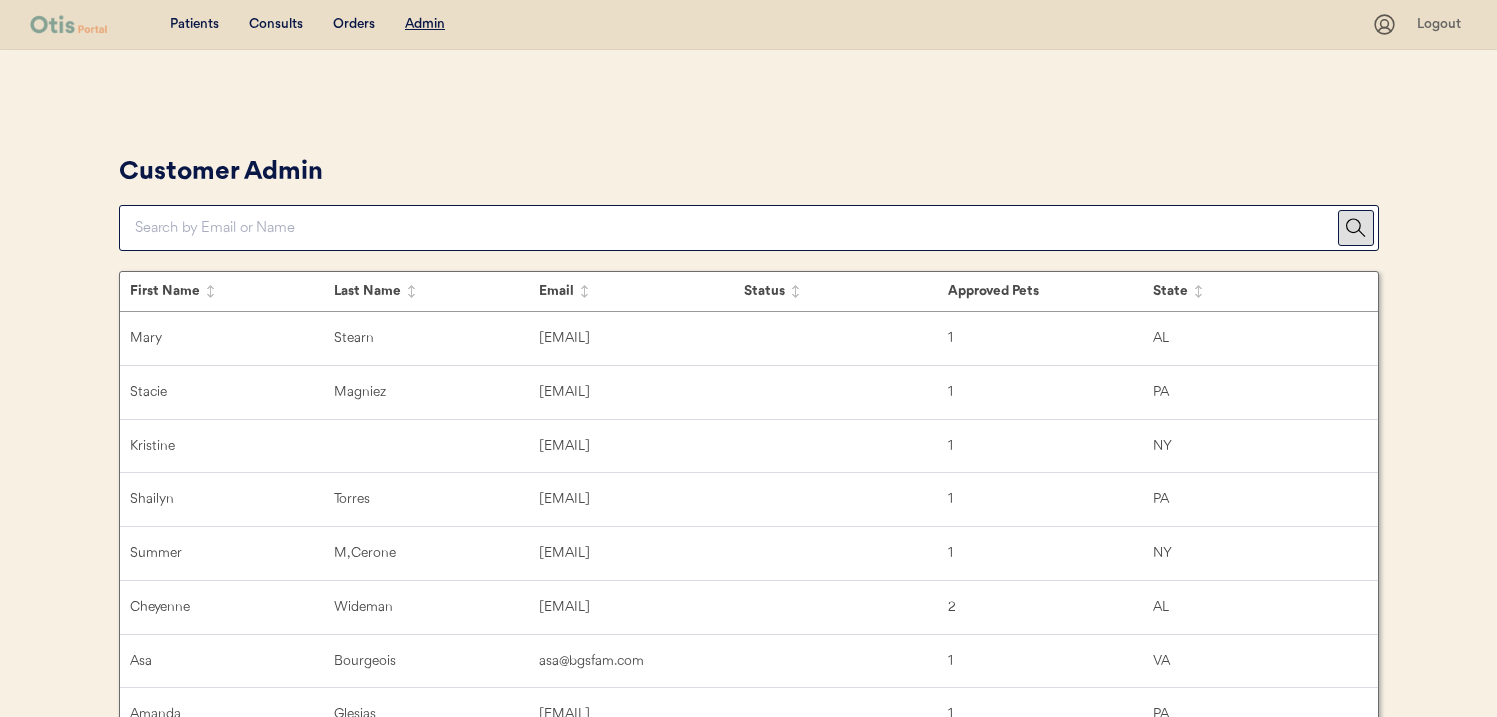 click at bounding box center (736, 228) 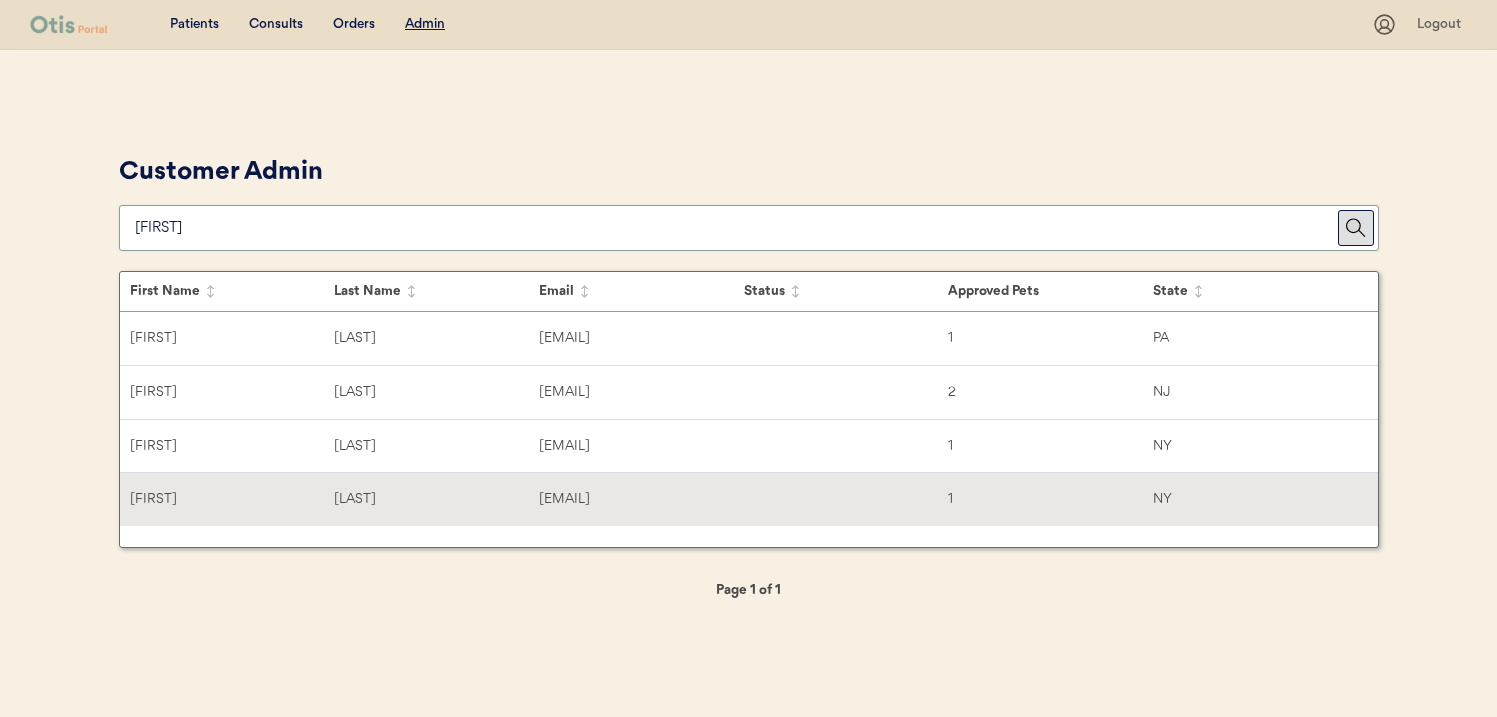 type on "debbi" 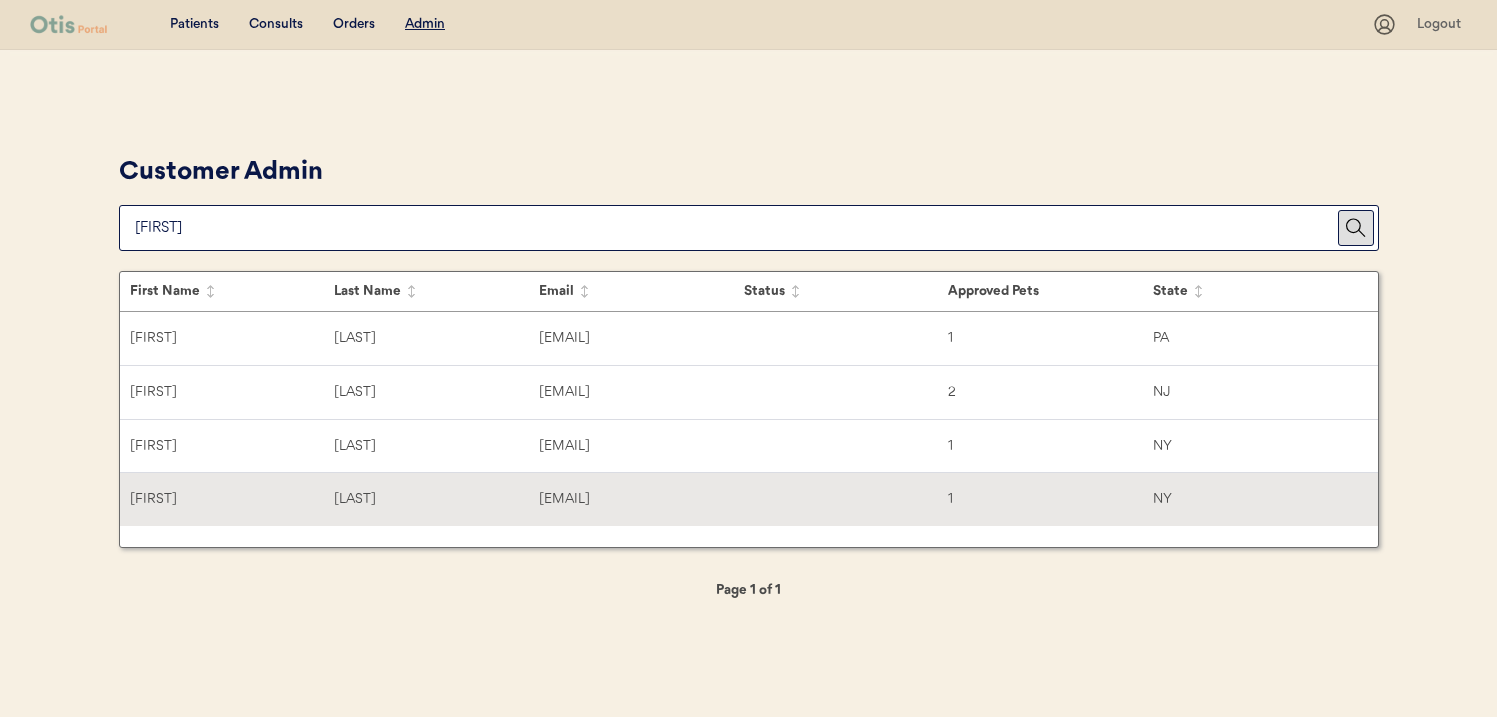 click on "Debbie Oconnell dohealing@gmail.com 1 NY" at bounding box center (749, 499) 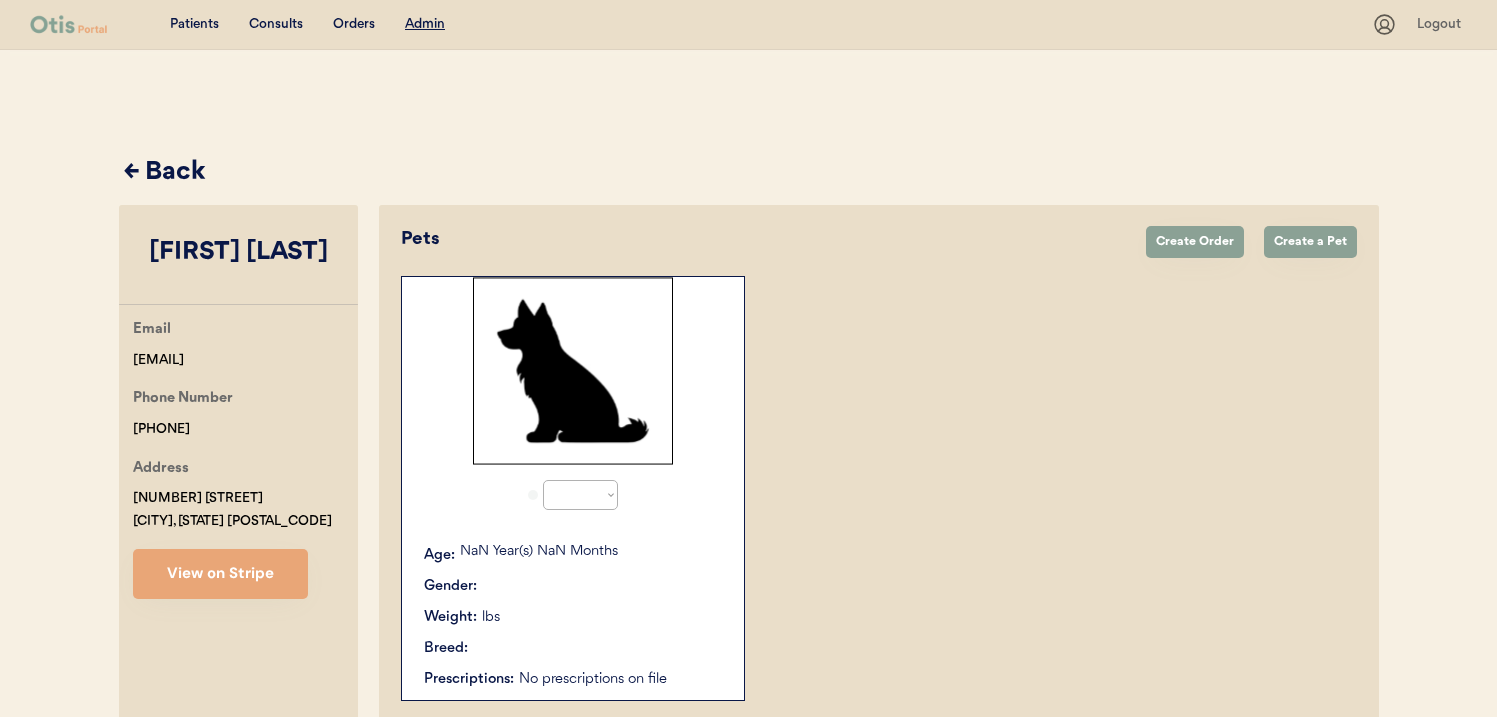 select on "true" 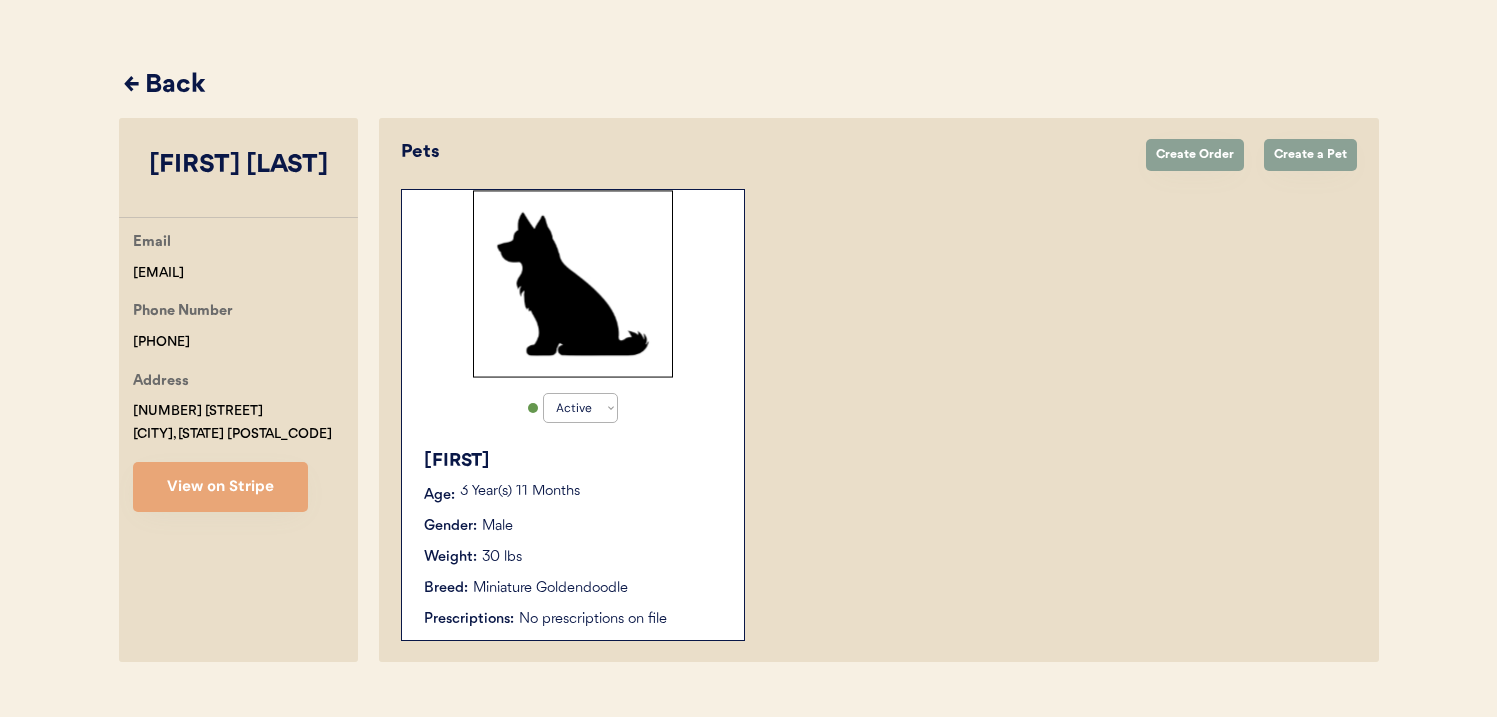 scroll, scrollTop: 89, scrollLeft: 0, axis: vertical 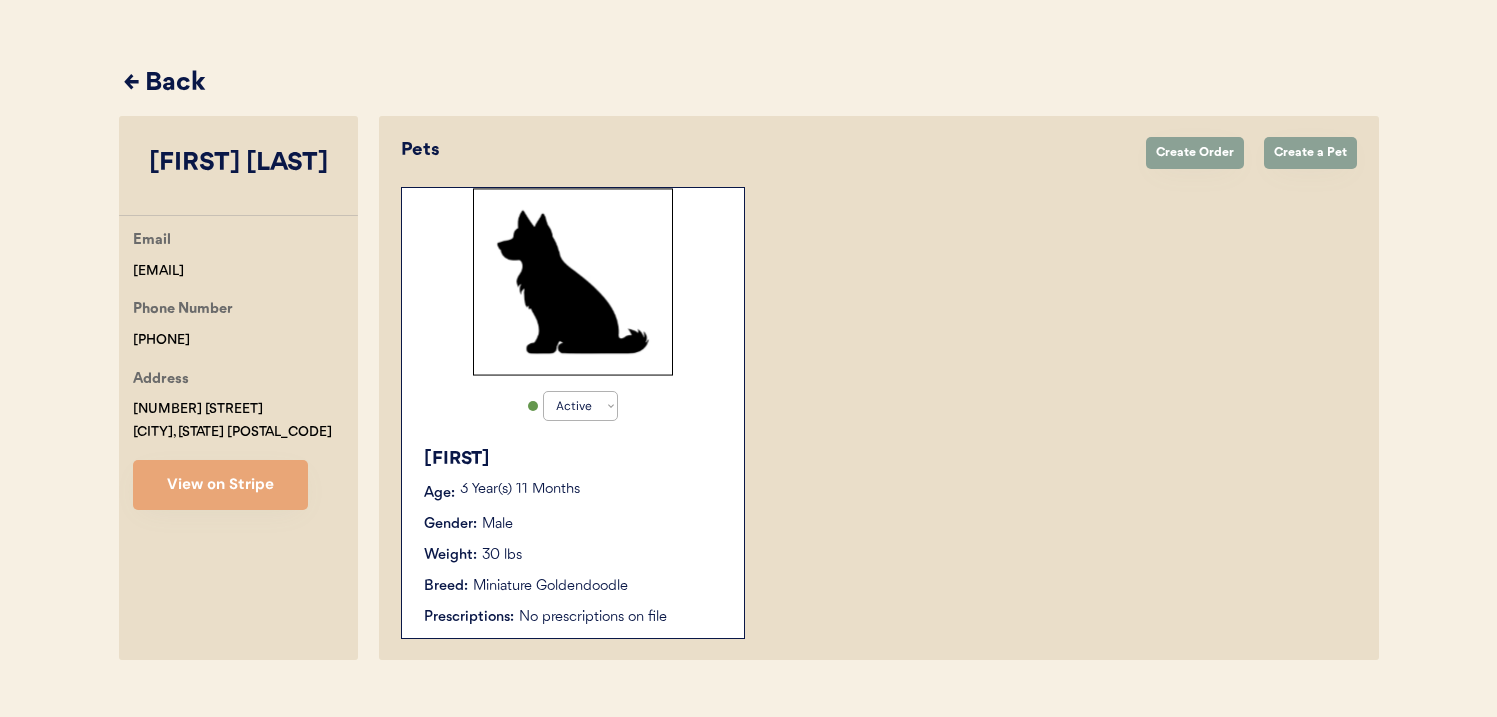 click on "← Back" at bounding box center (751, 84) 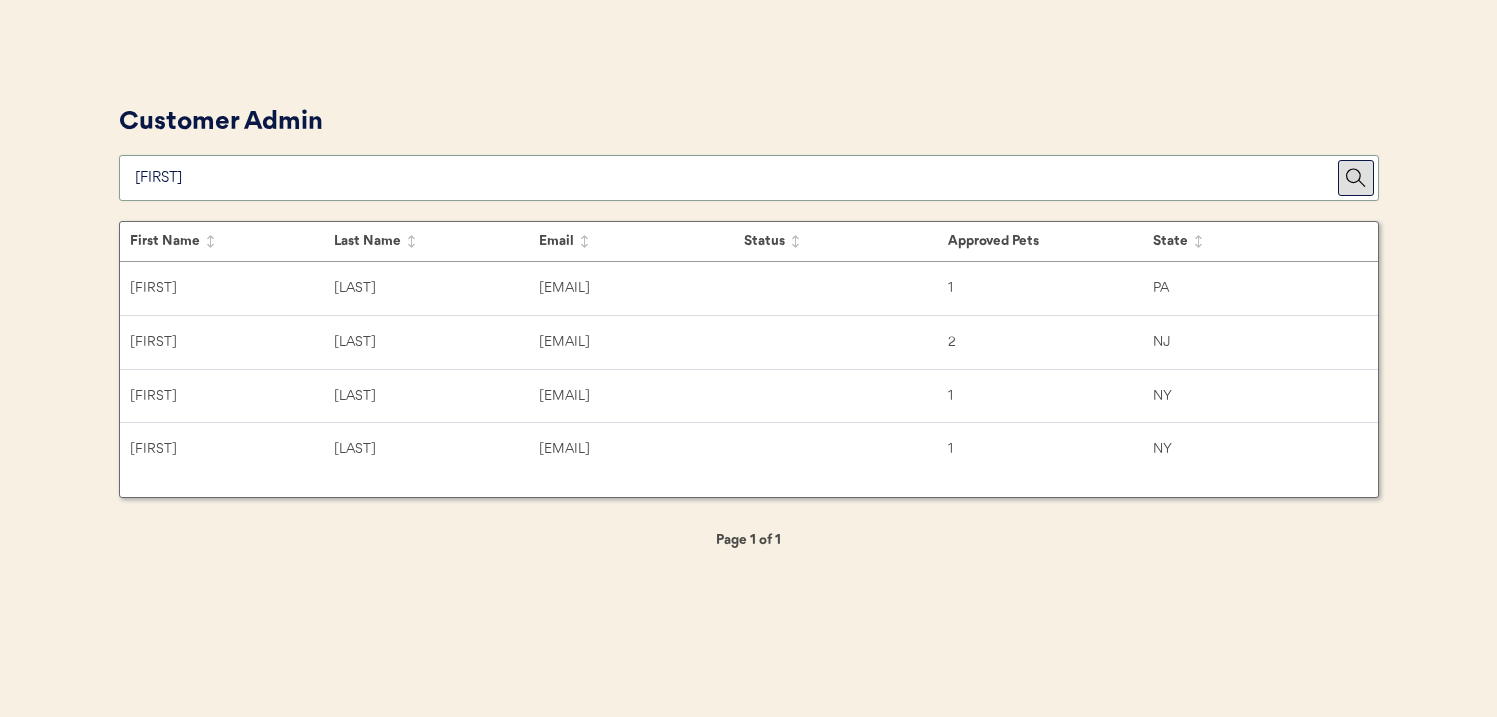 click at bounding box center (736, 178) 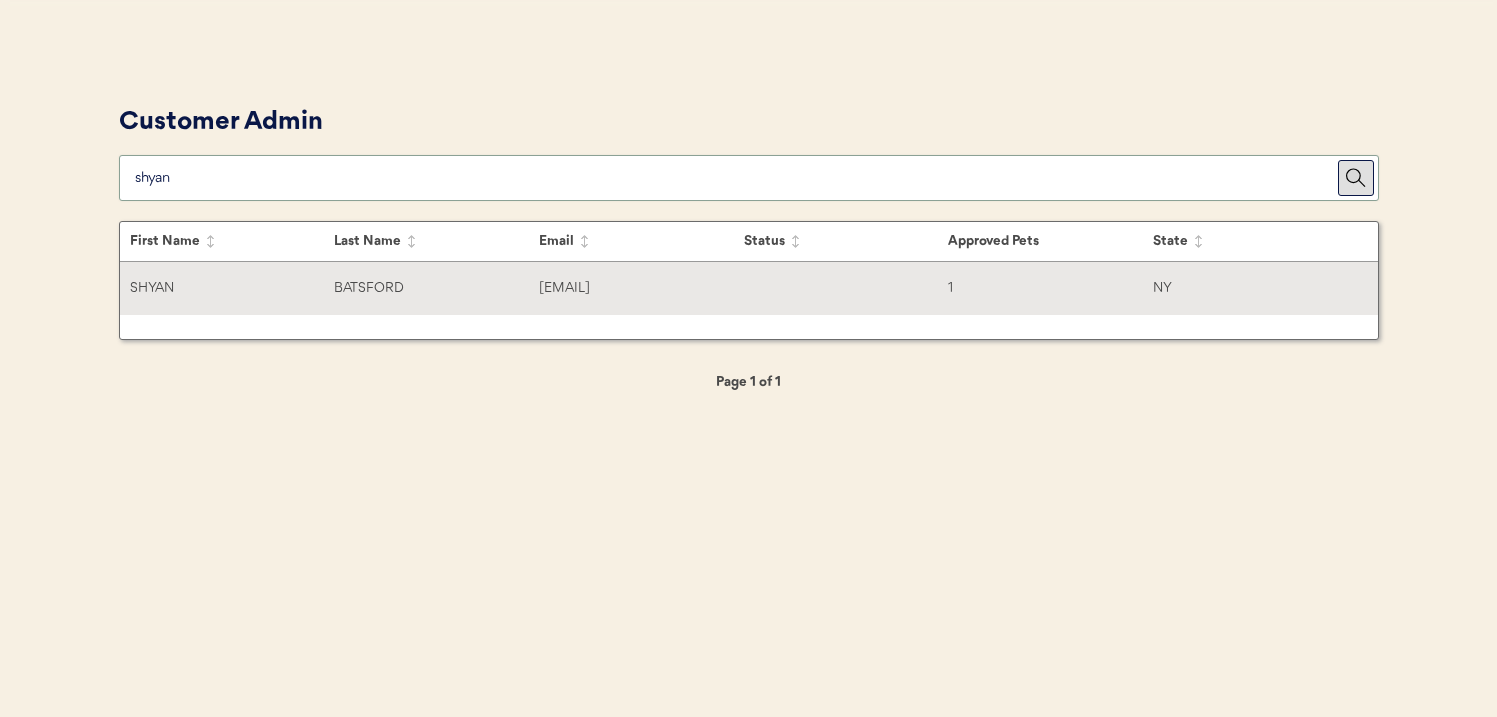 type on "shyan" 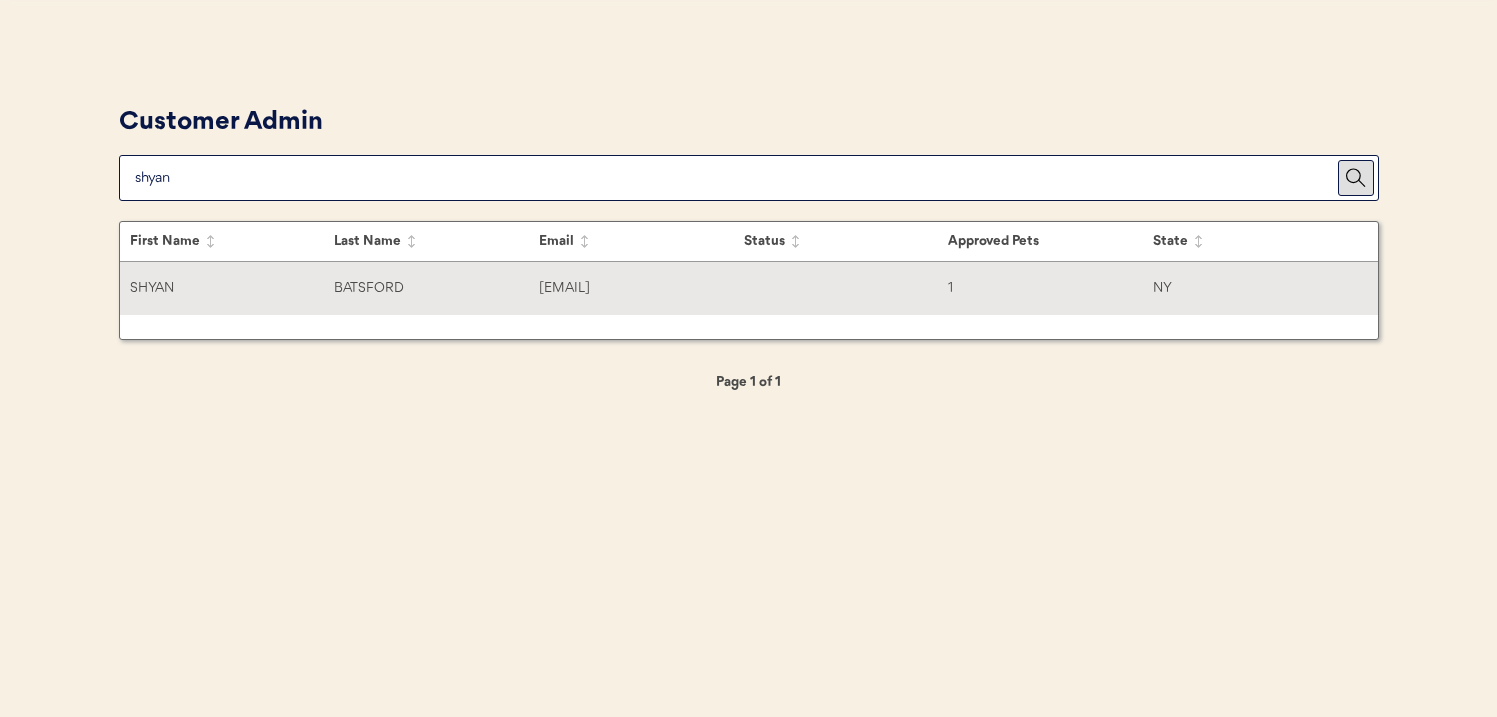 click on "SHYAN BATSFORD sbatsford85@gmail.com 1 NY" at bounding box center (749, 288) 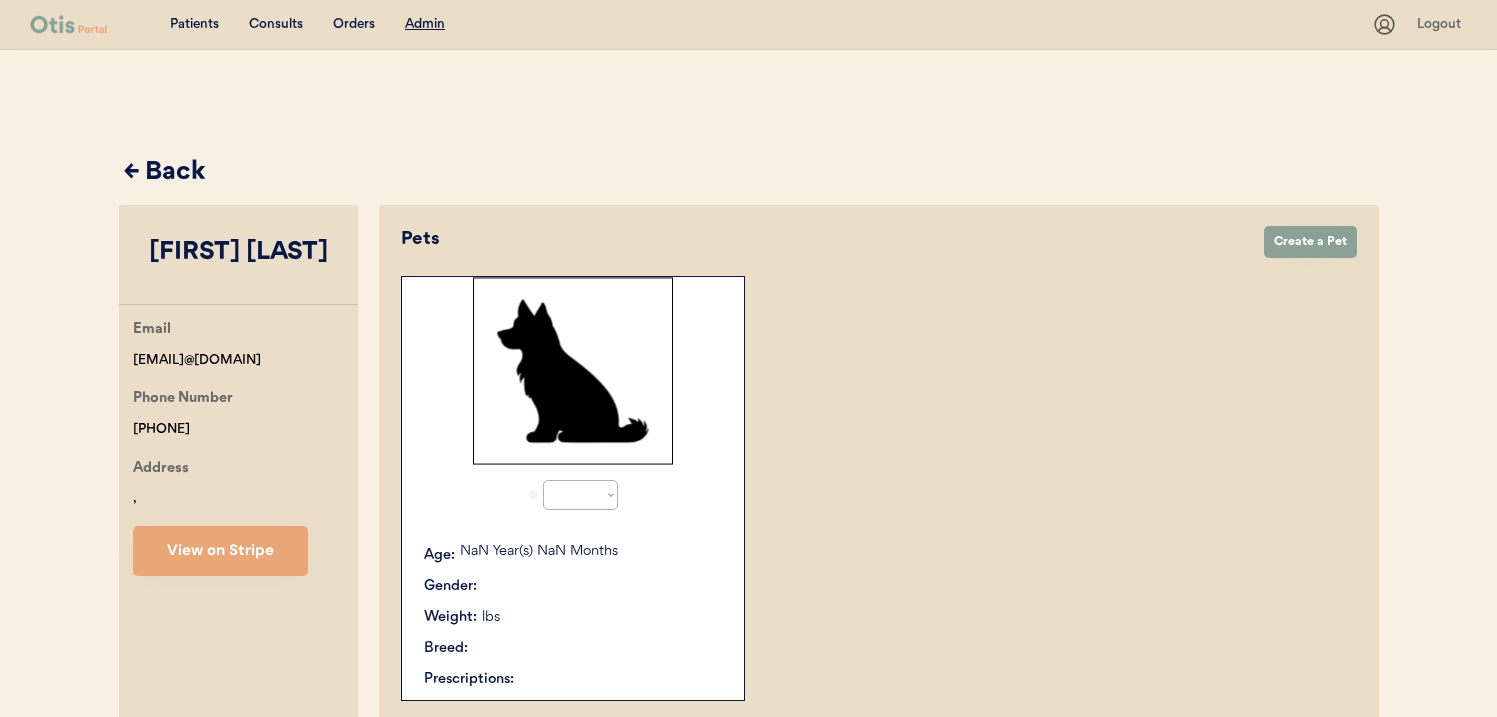 scroll, scrollTop: 0, scrollLeft: 0, axis: both 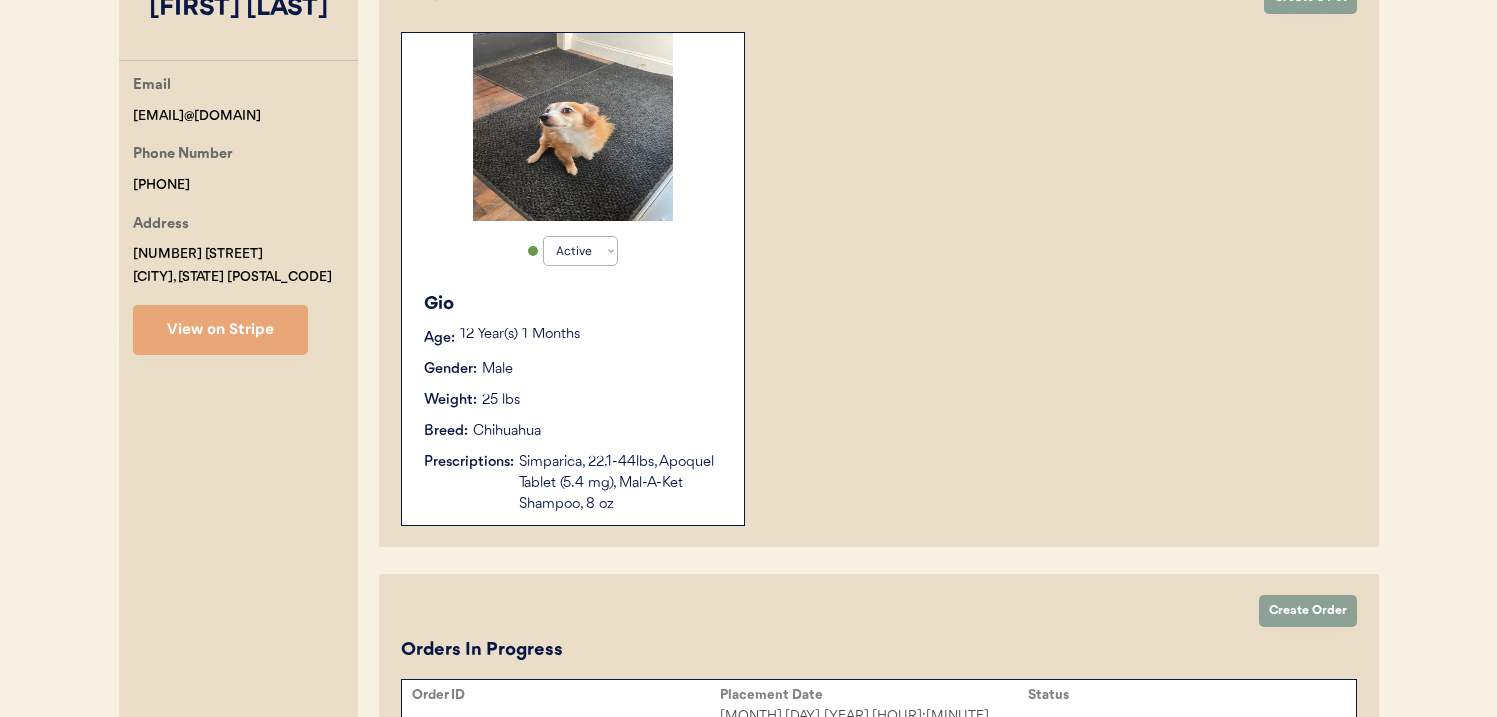 click on "Gender: Male" at bounding box center (574, 369) 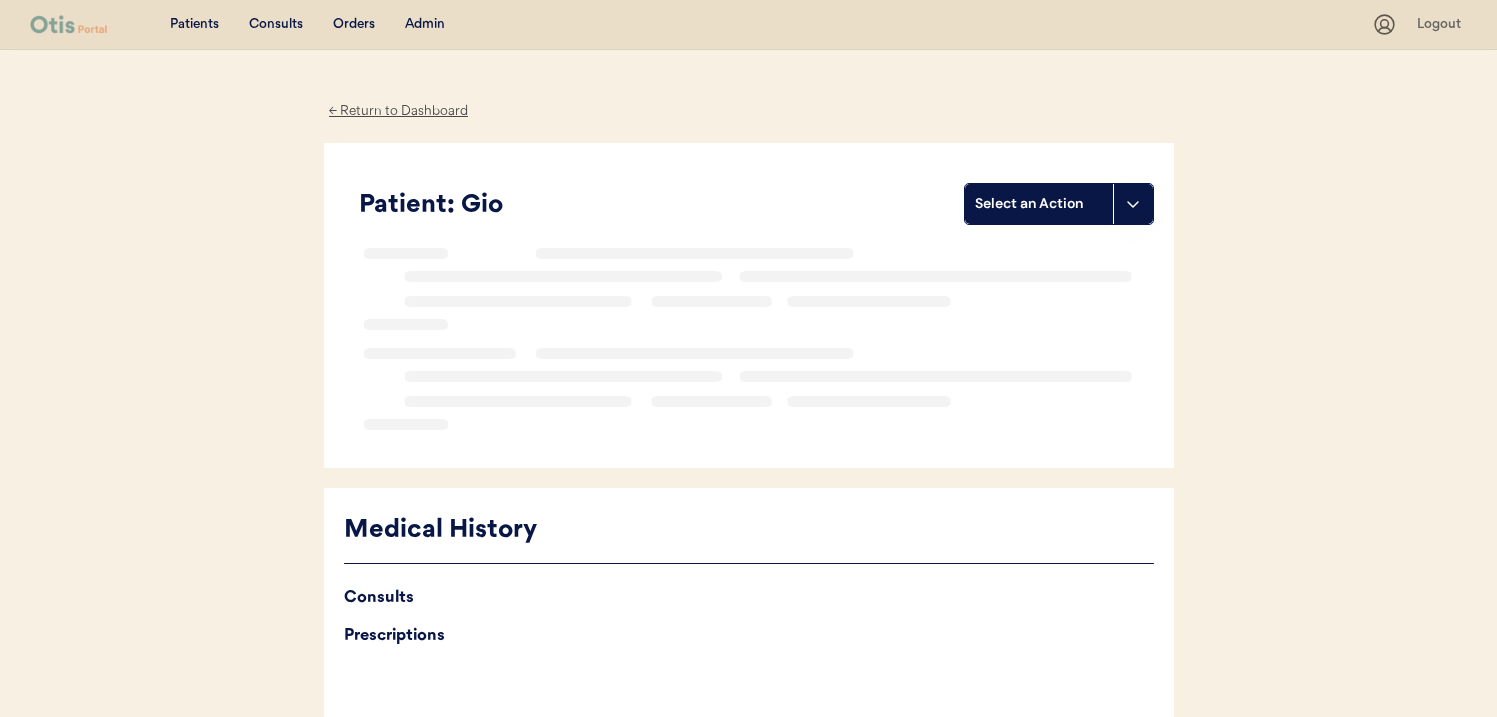 scroll, scrollTop: 0, scrollLeft: 0, axis: both 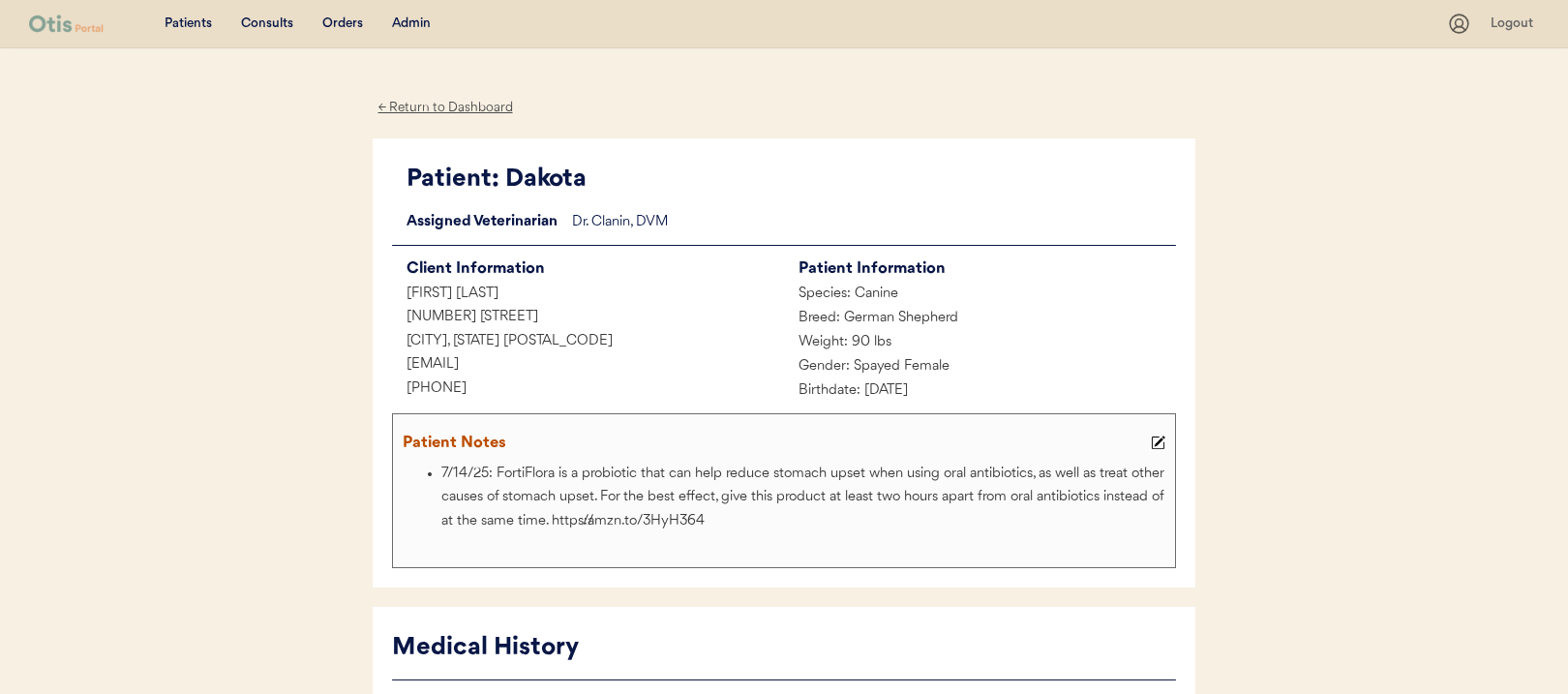 click on "← Return to Dashboard" at bounding box center (445, 107) 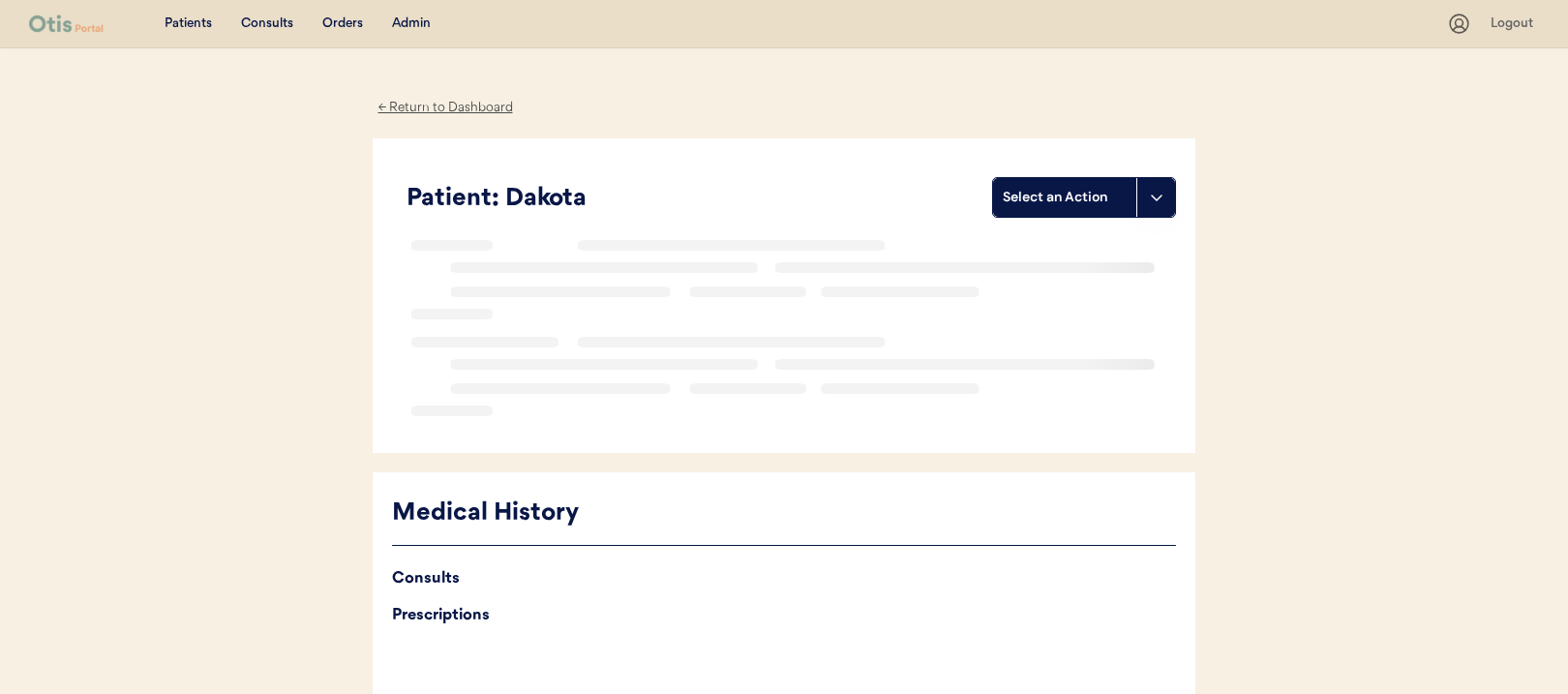 scroll, scrollTop: 0, scrollLeft: 0, axis: both 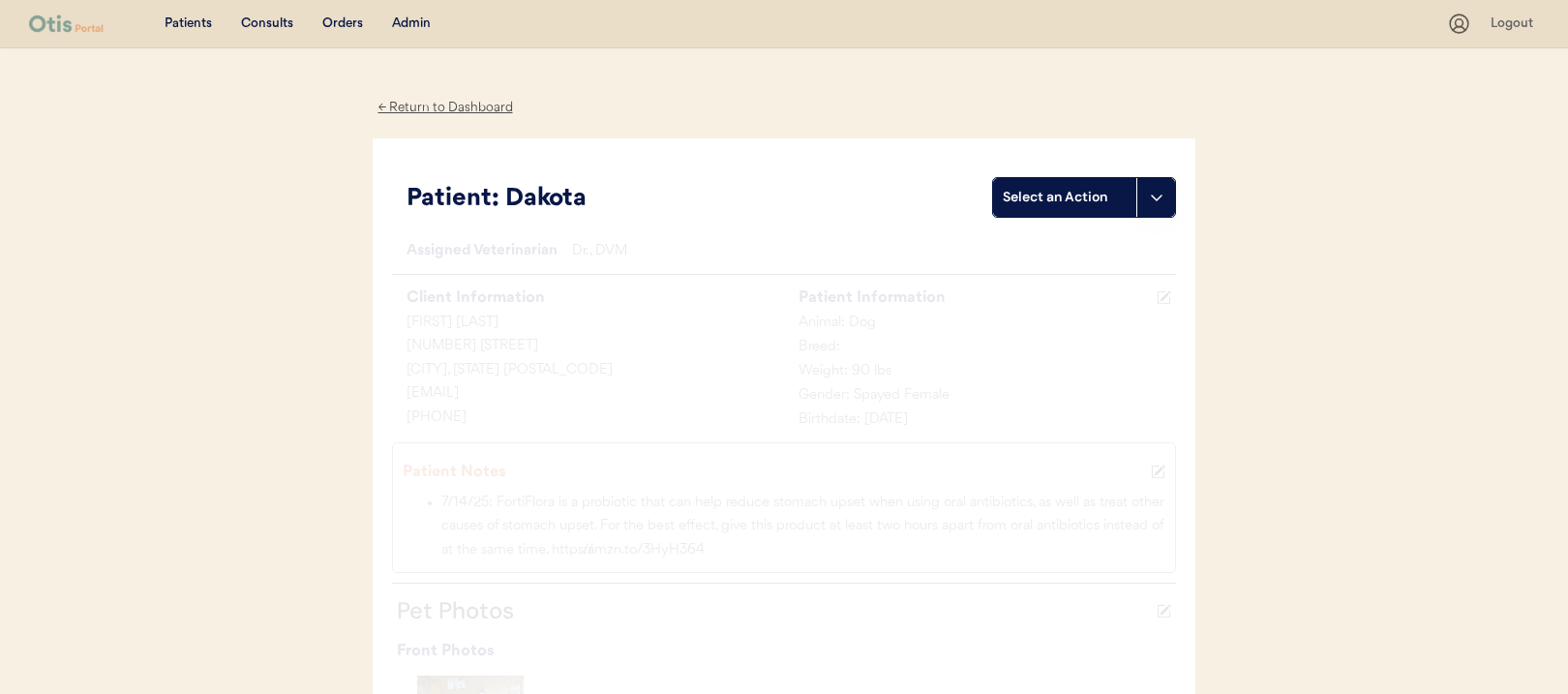 click on "Patients Consults Orders Admin" at bounding box center [738, 23] 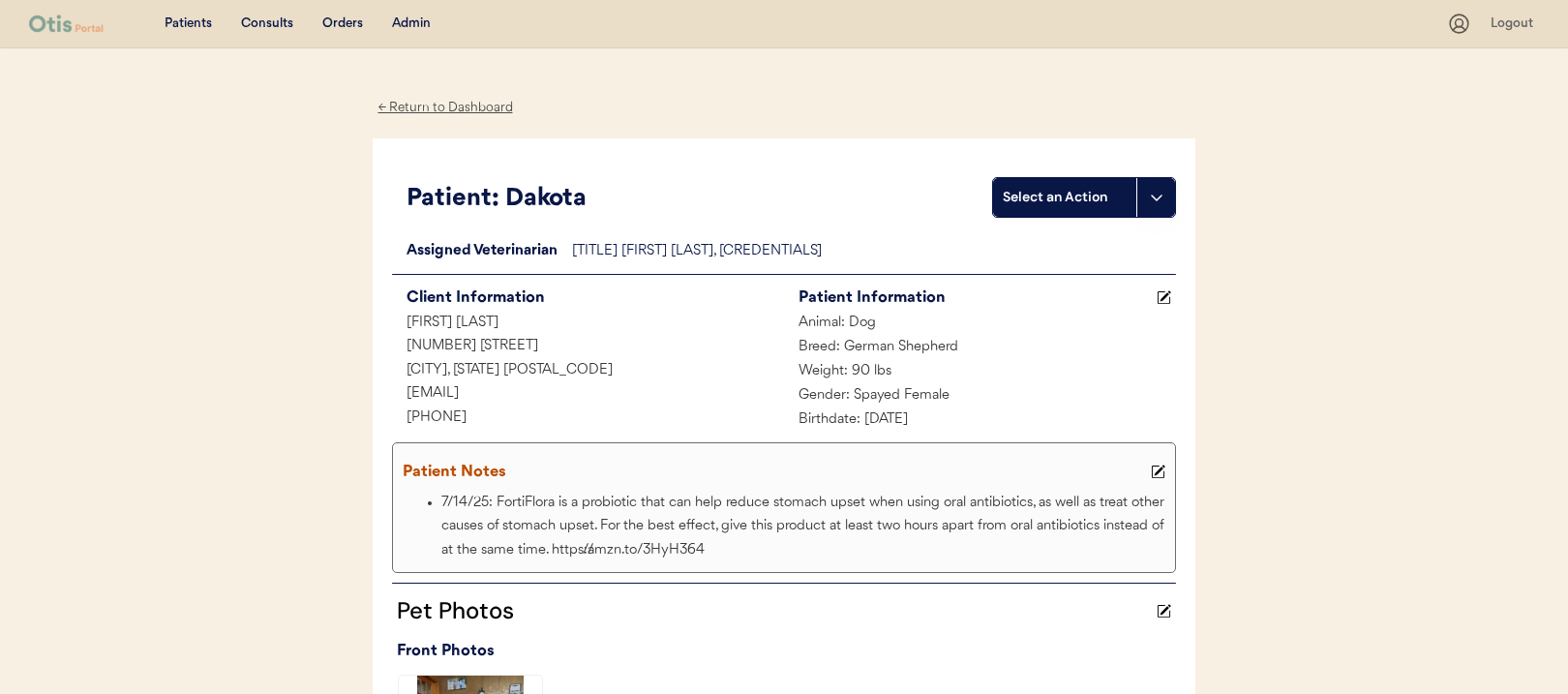 click on "Admin" at bounding box center [411, 24] 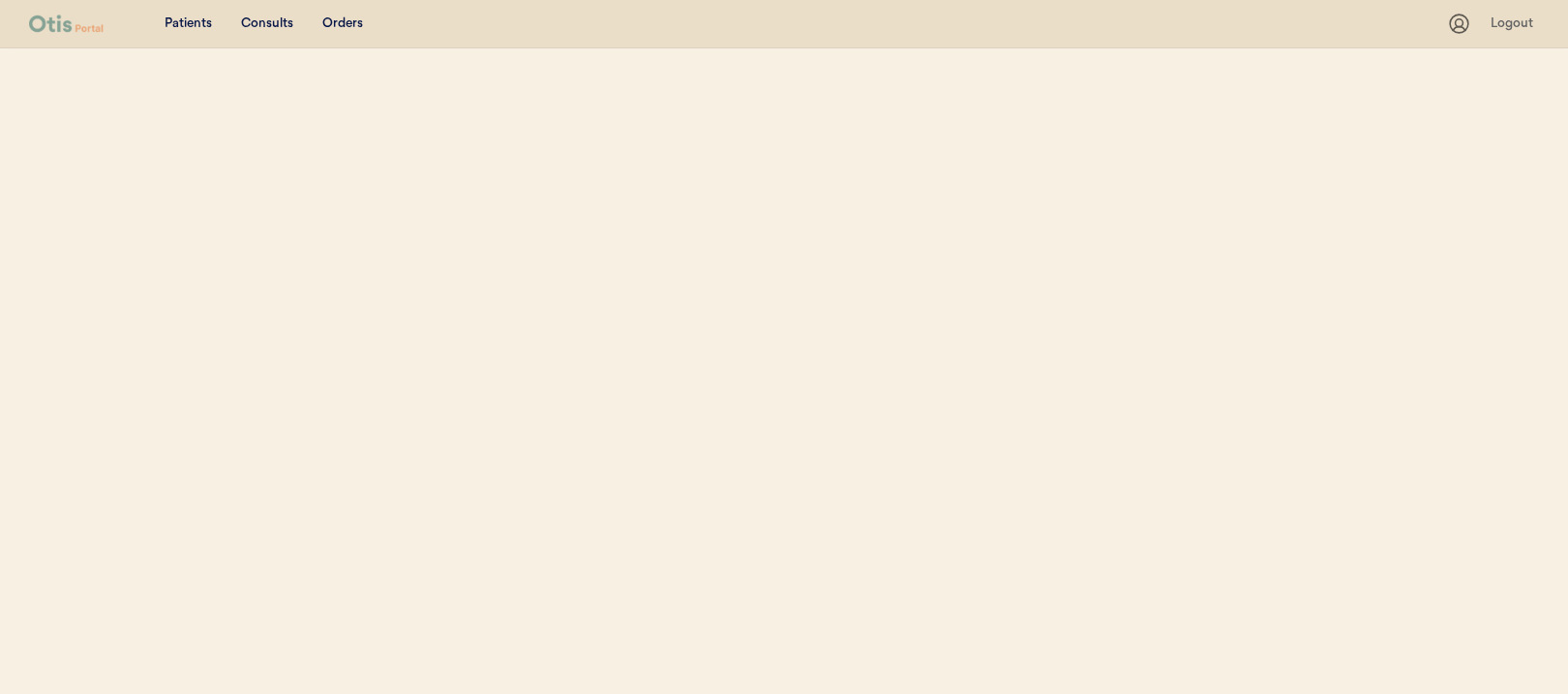 scroll, scrollTop: 0, scrollLeft: 0, axis: both 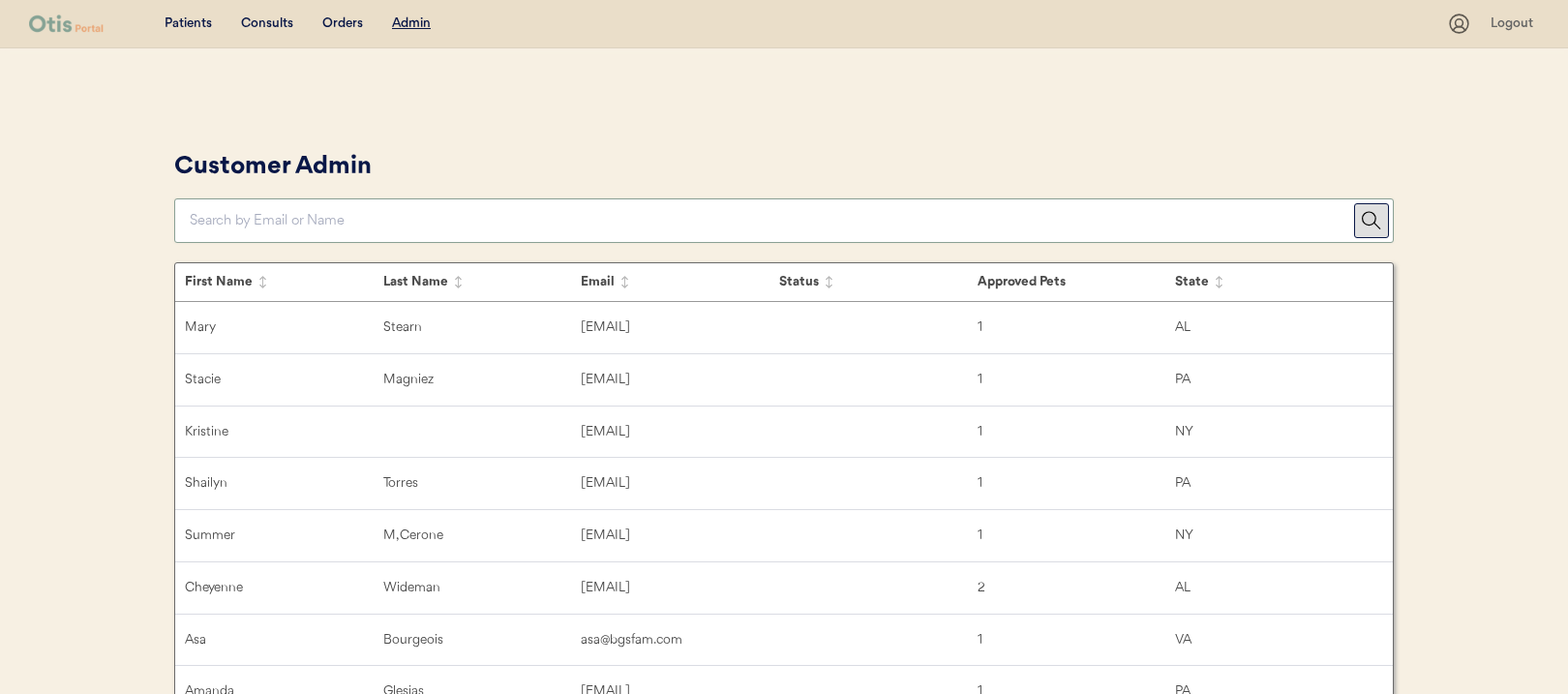 click at bounding box center [771, 221] 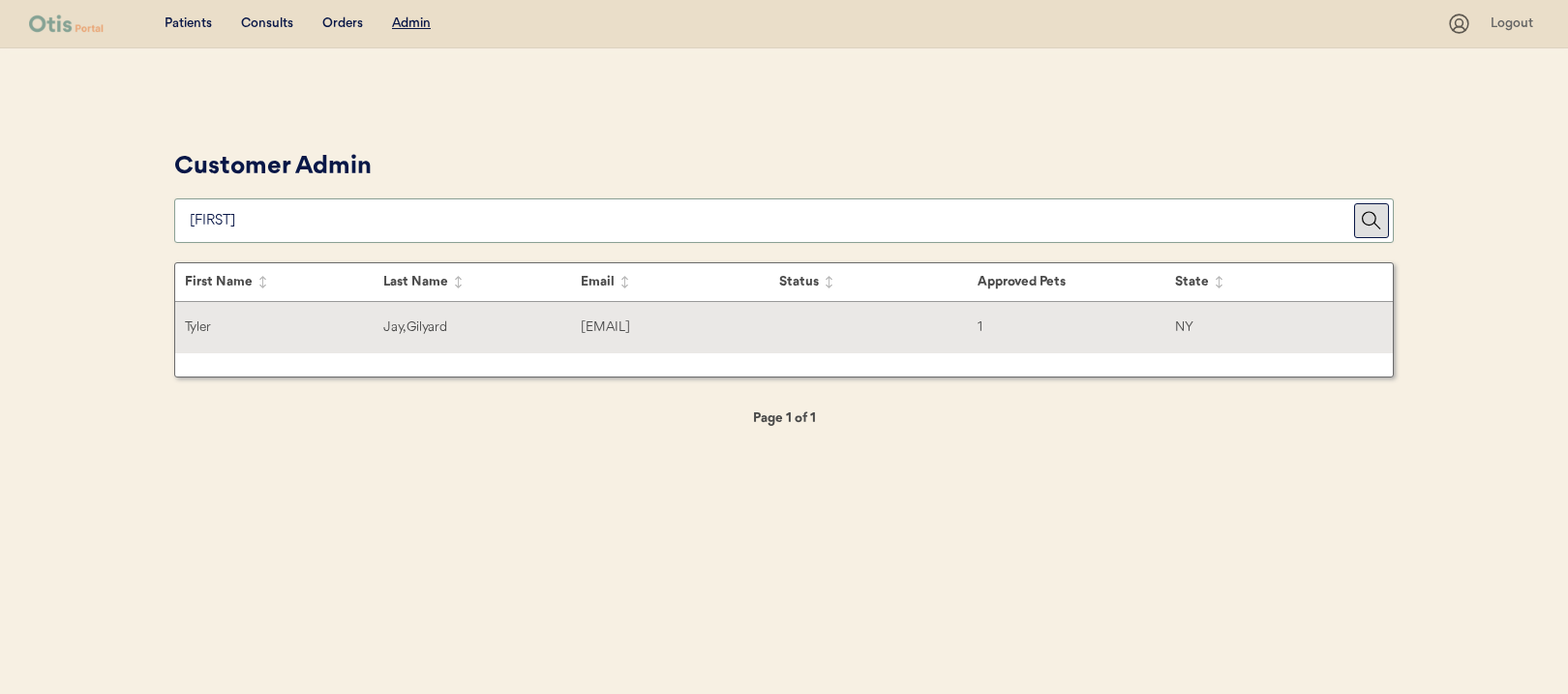 type on "gilya" 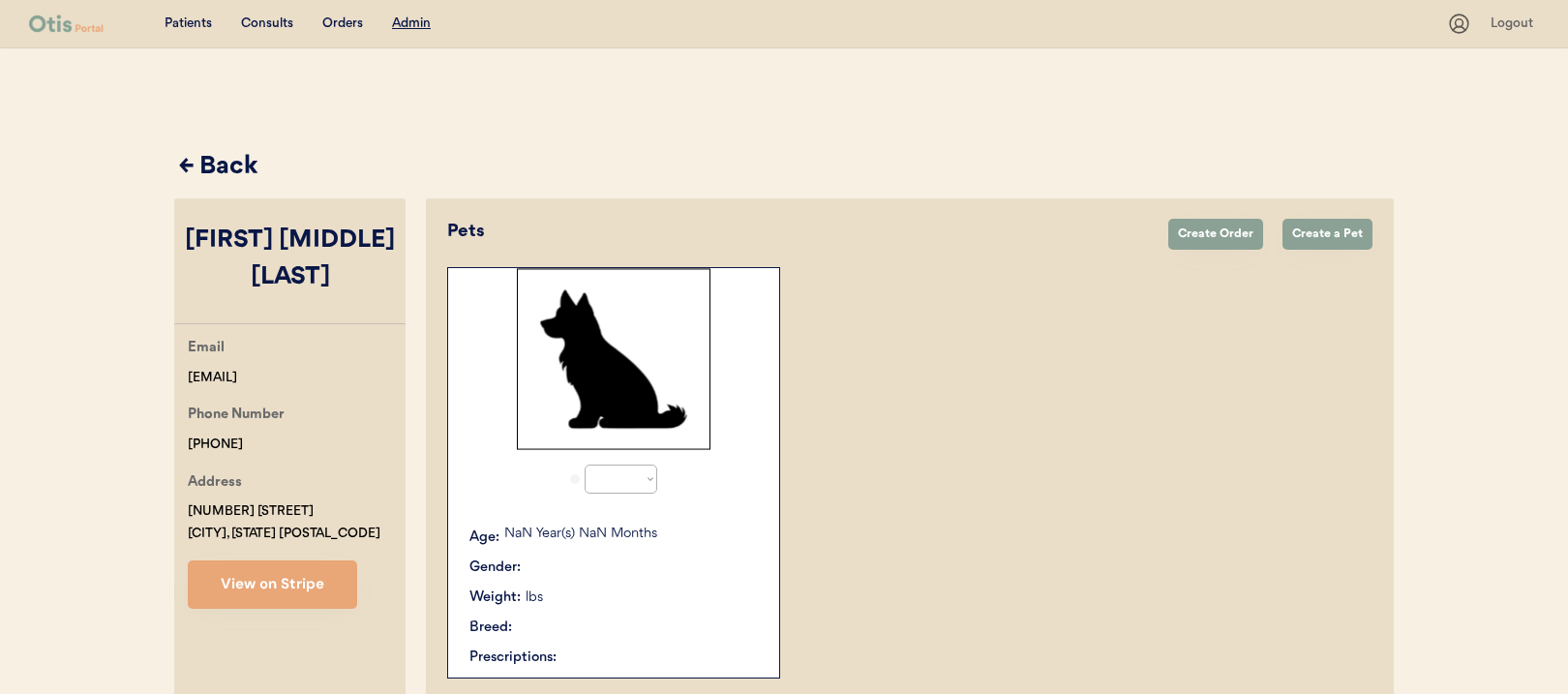 select on "true" 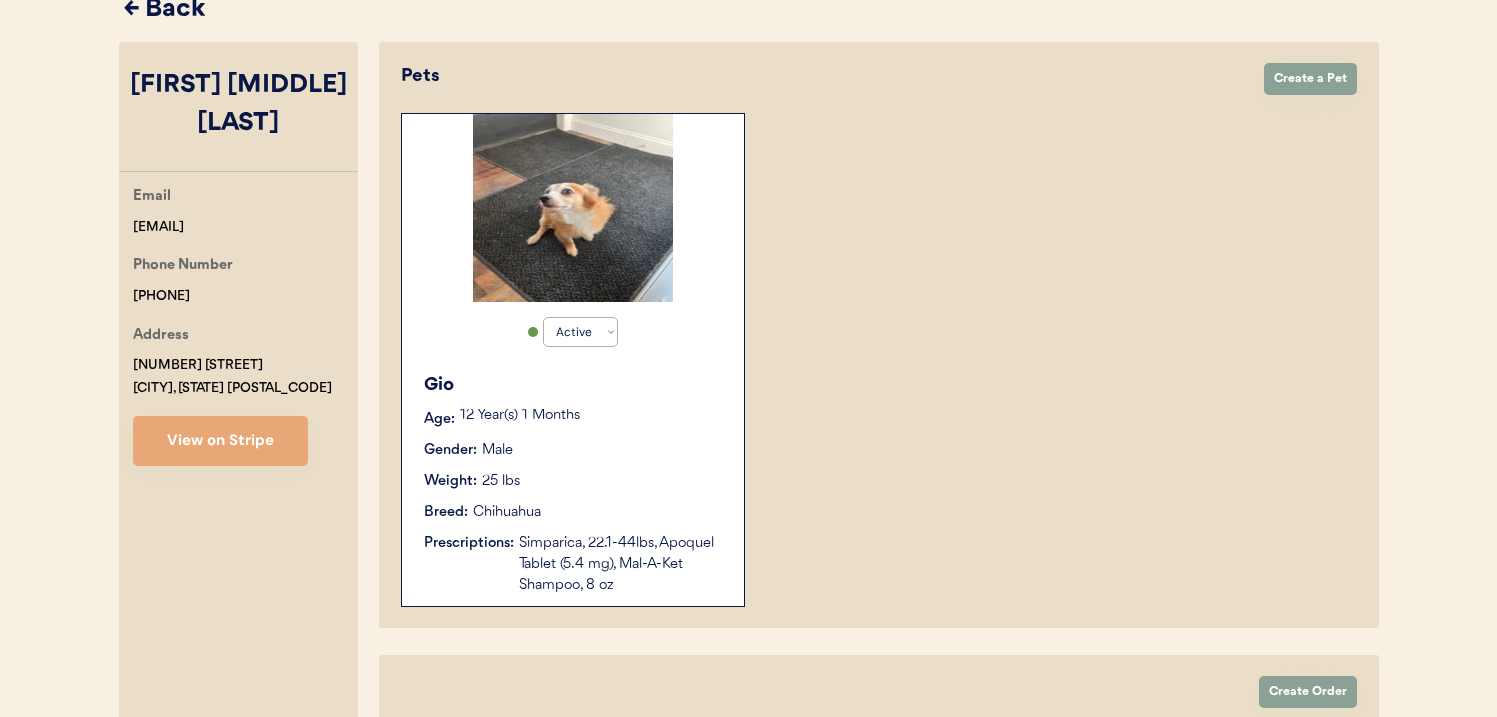 scroll, scrollTop: 291, scrollLeft: 0, axis: vertical 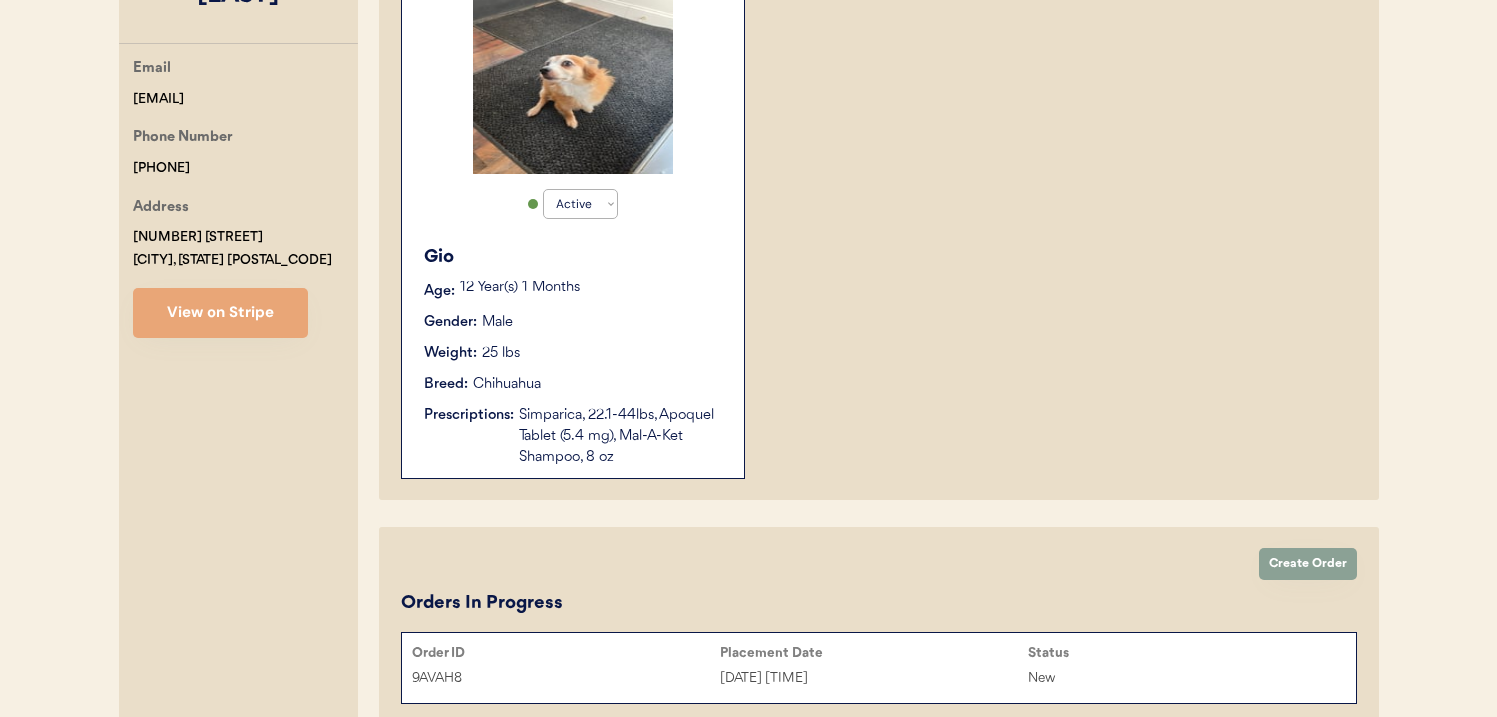 click on "9AVAH8" at bounding box center [566, 678] 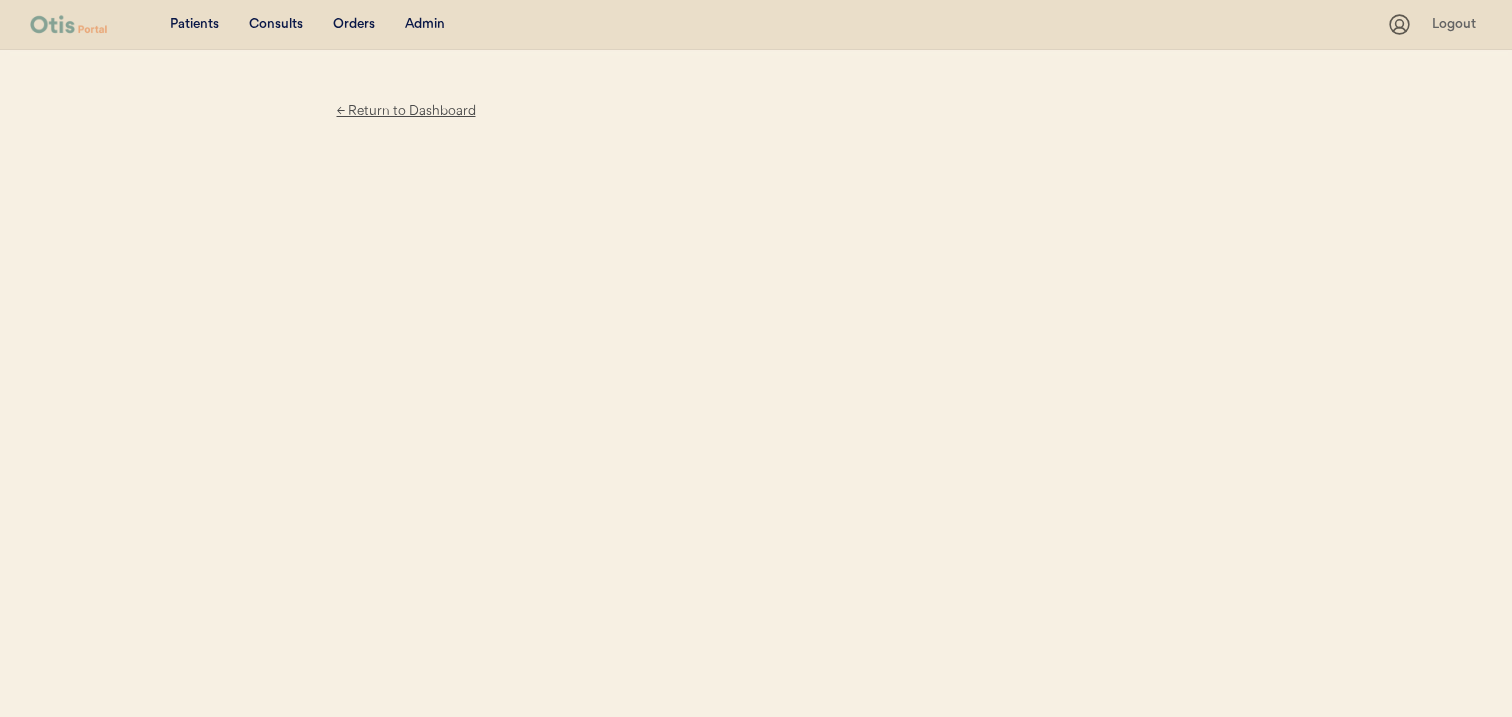 scroll, scrollTop: 0, scrollLeft: 0, axis: both 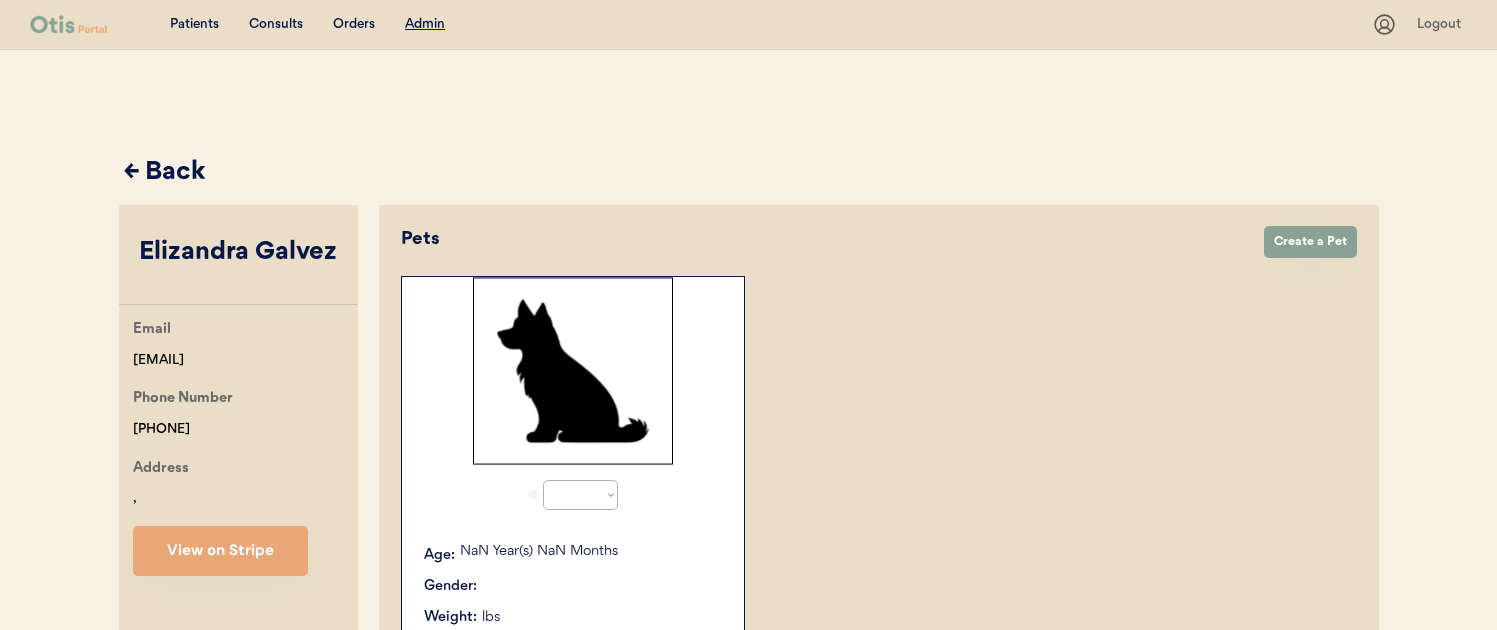 select on "true" 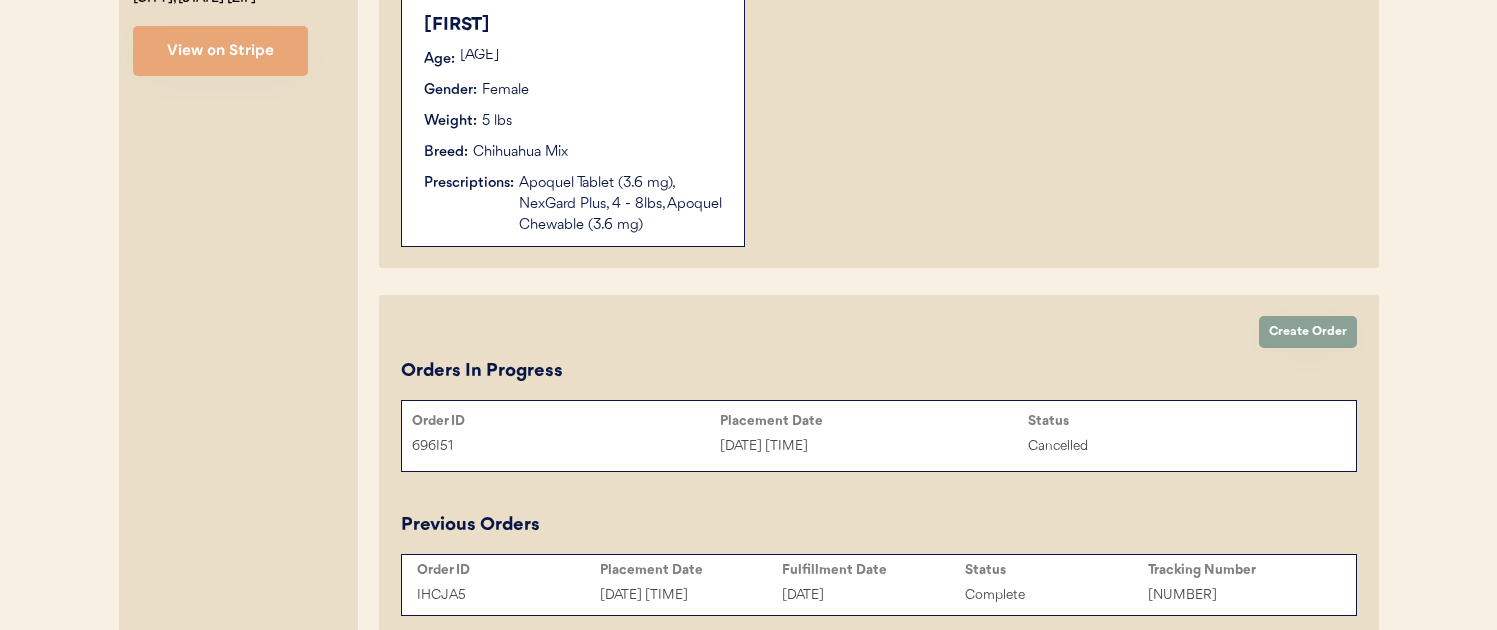 scroll, scrollTop: 211, scrollLeft: 0, axis: vertical 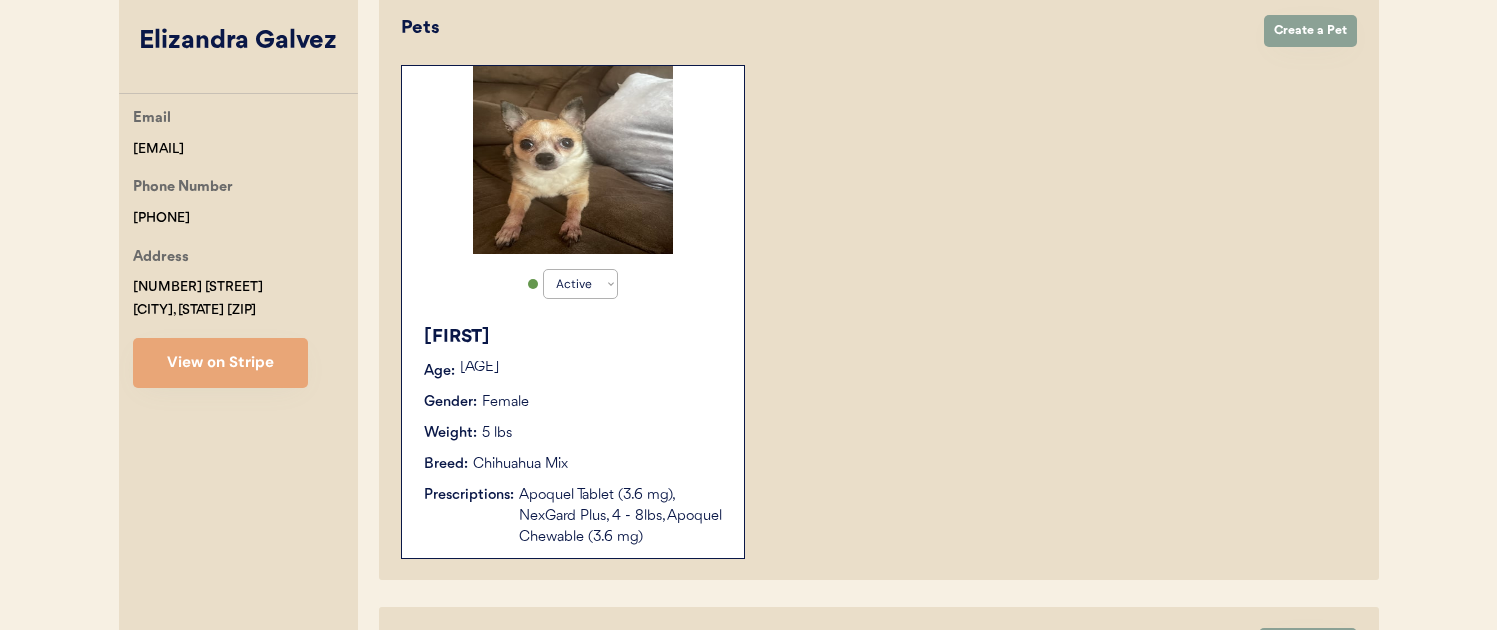 click on "Gender: Female" at bounding box center [574, 402] 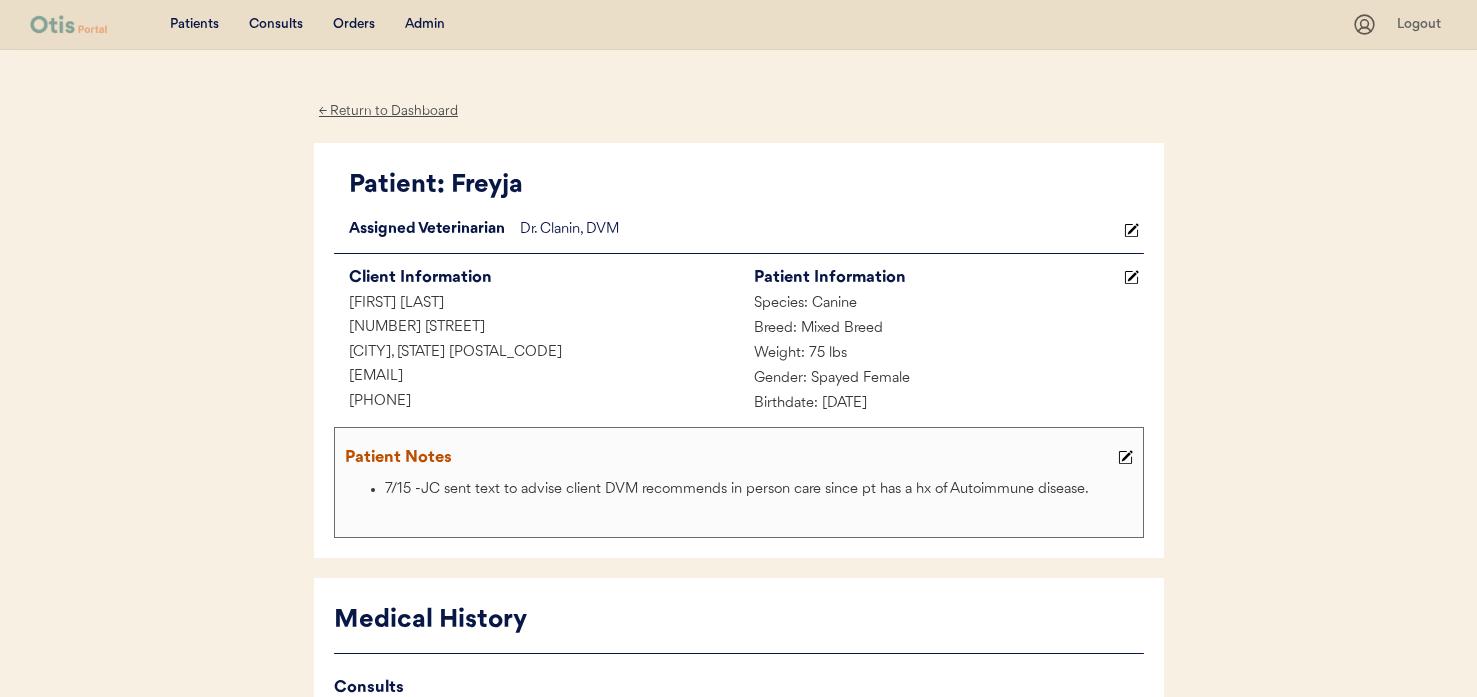 scroll, scrollTop: 2326, scrollLeft: 0, axis: vertical 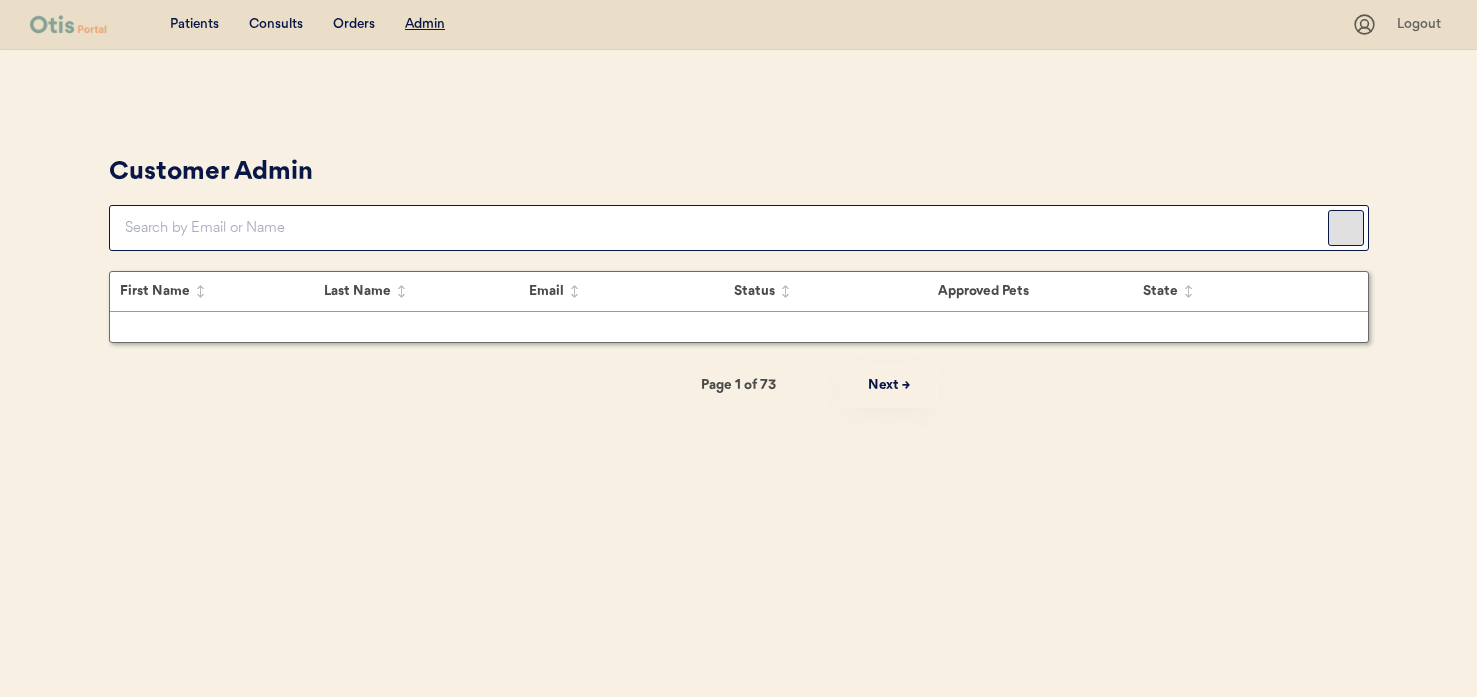 click at bounding box center (726, 228) 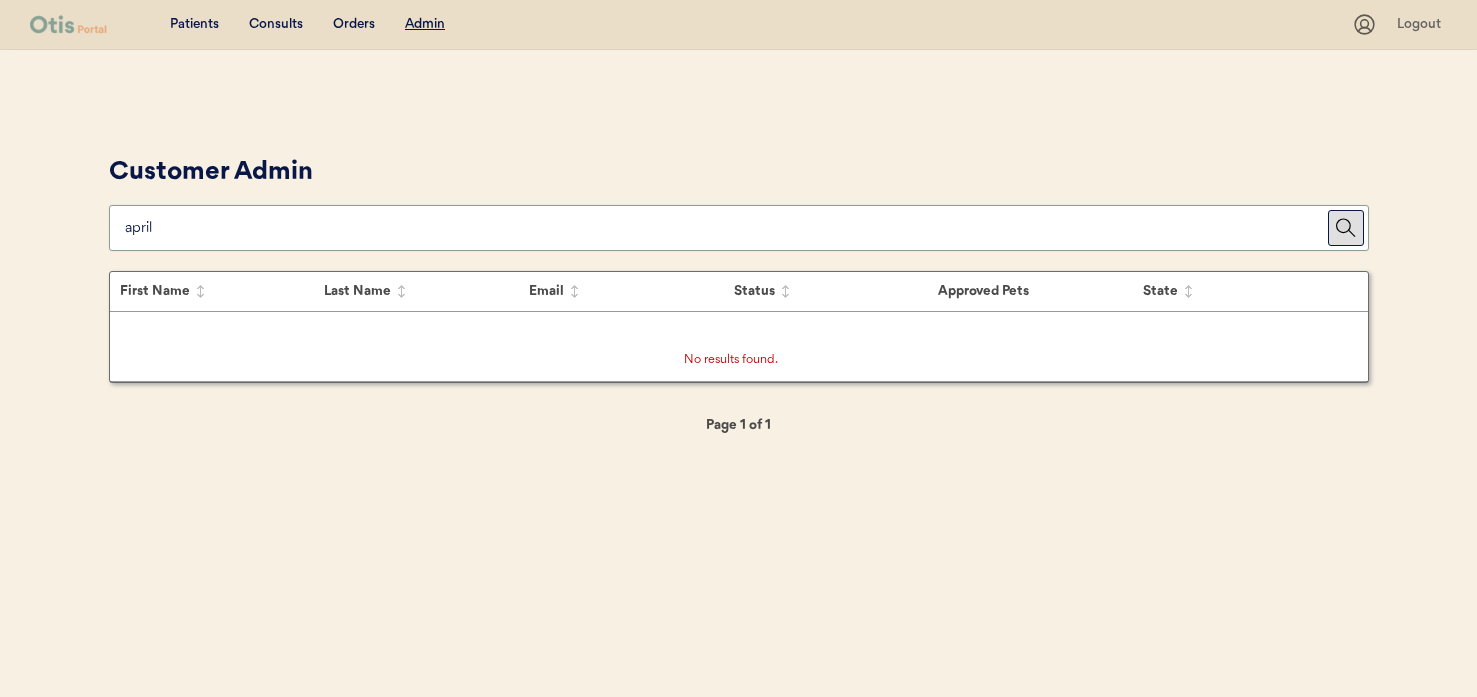 click at bounding box center (726, 228) 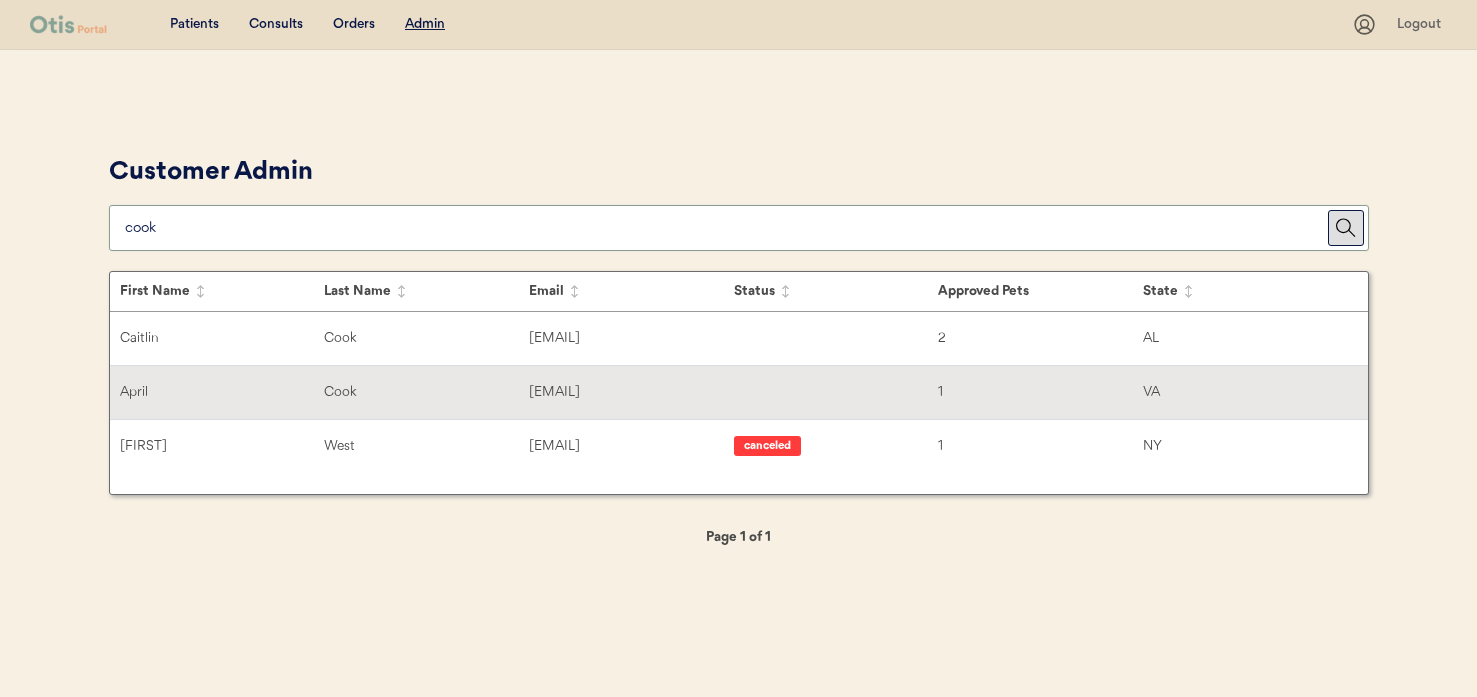 type on "cook" 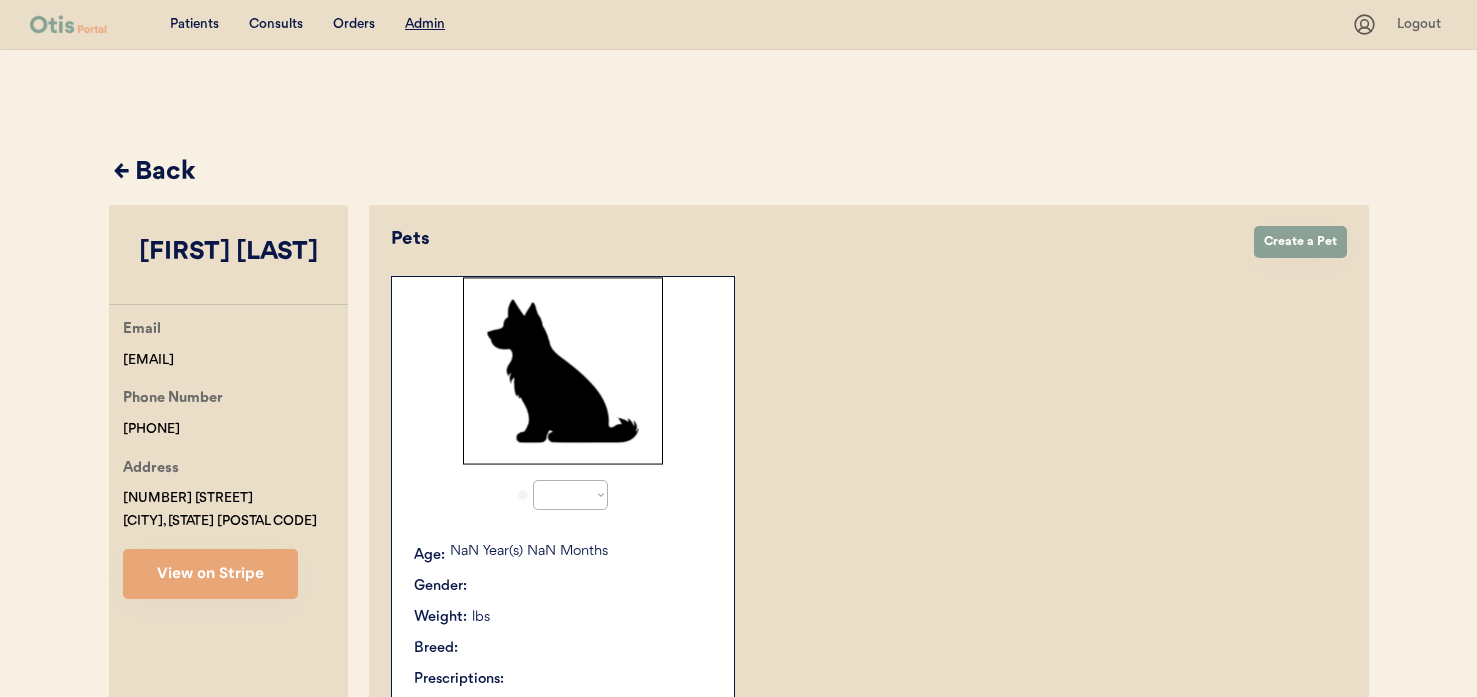 select on "true" 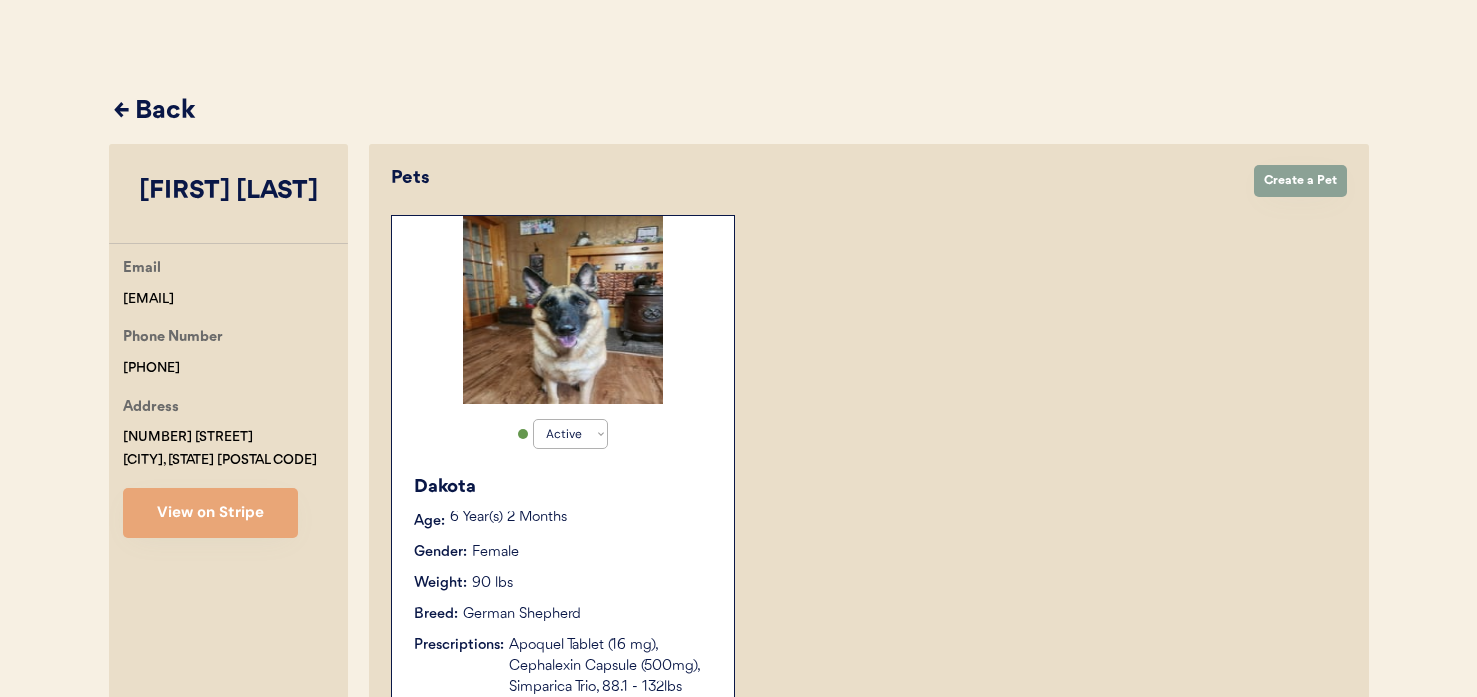 scroll, scrollTop: 161, scrollLeft: 0, axis: vertical 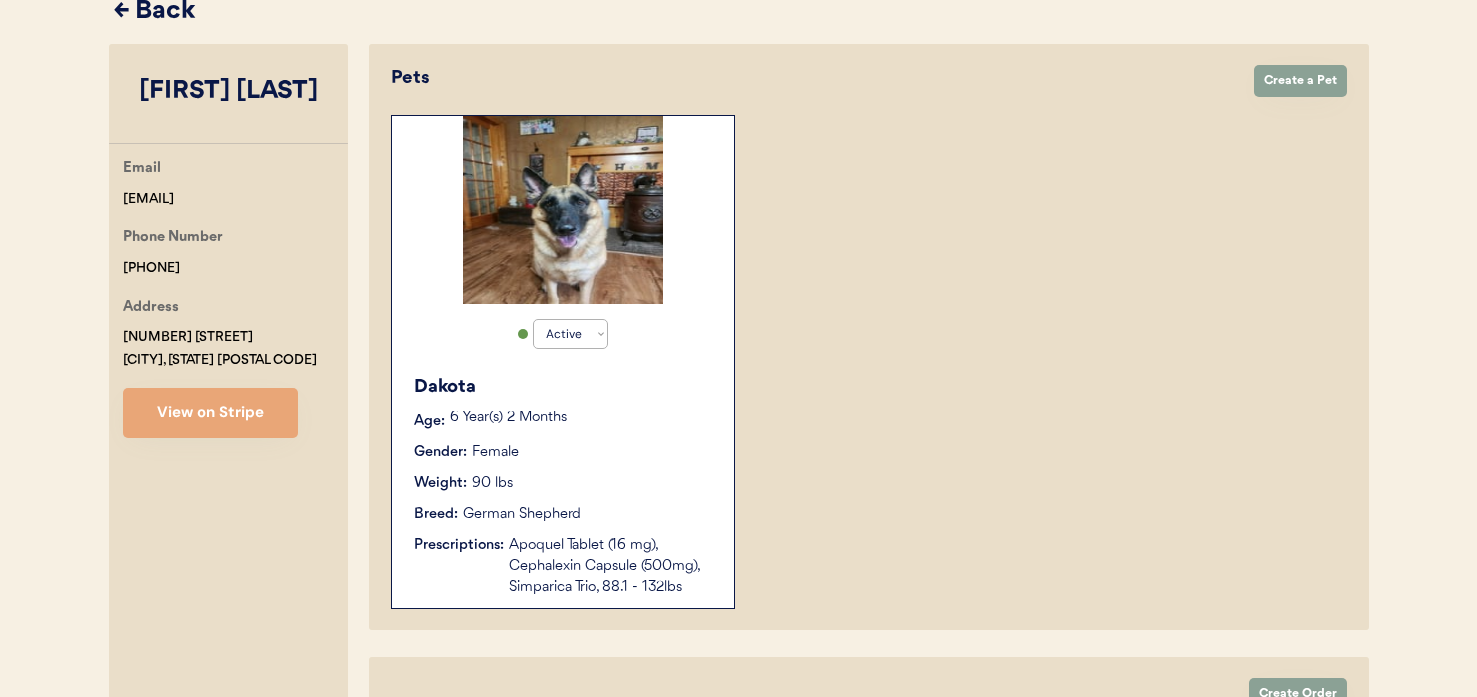 click on "Dakota Age:
6 Year(s) 2 Months
Gender: Female Weight: 90 lbs Breed: German Shepherd Prescriptions: Apoquel Tablet (16 mg), Cephalexin Capsule (500mg), Simparica Trio, 88.1 - 132lbs" at bounding box center (563, 486) 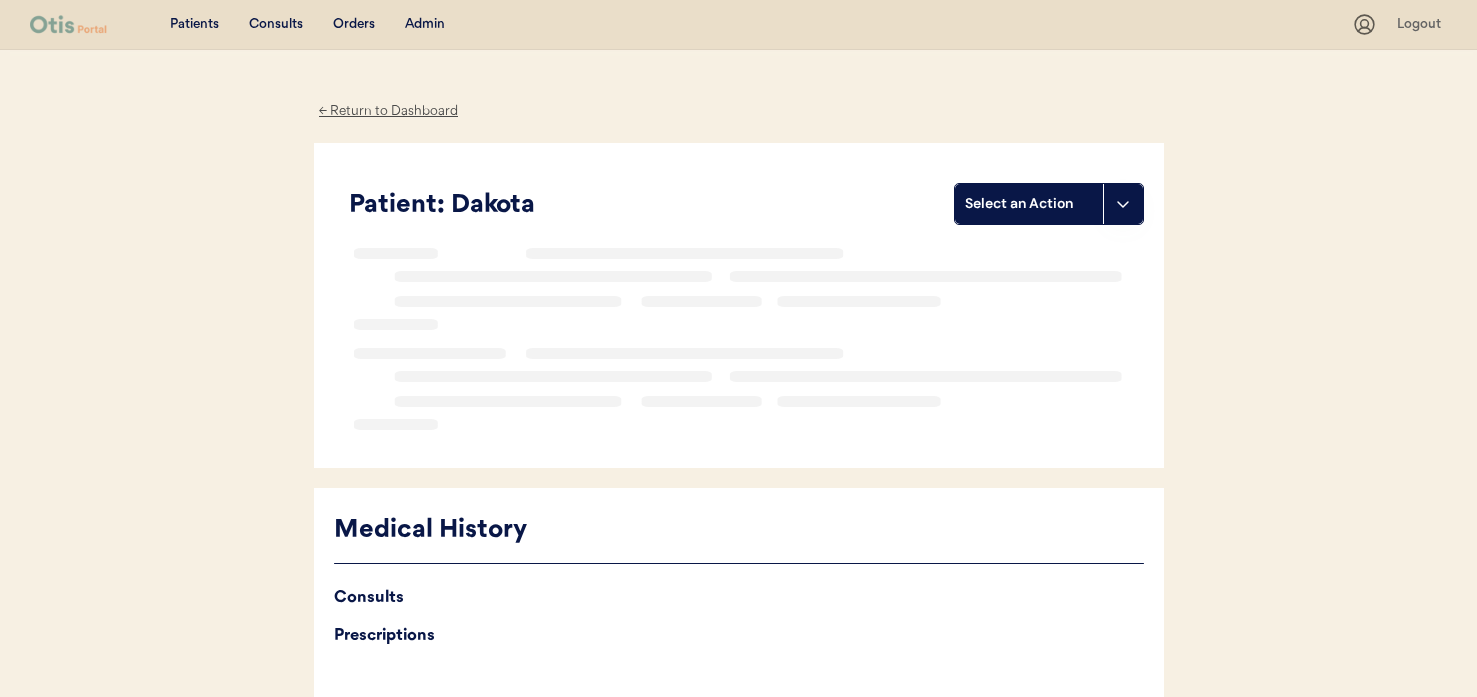 scroll, scrollTop: 0, scrollLeft: 0, axis: both 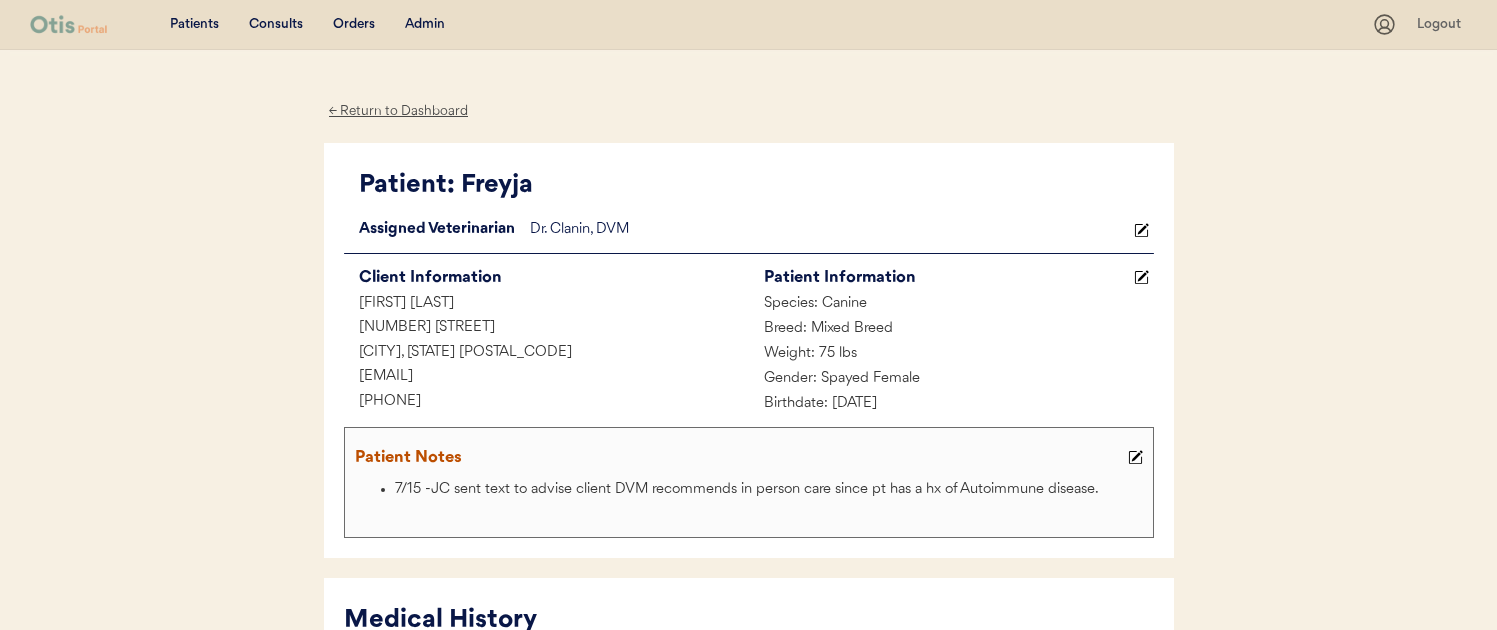 click on "Admin" at bounding box center (425, 25) 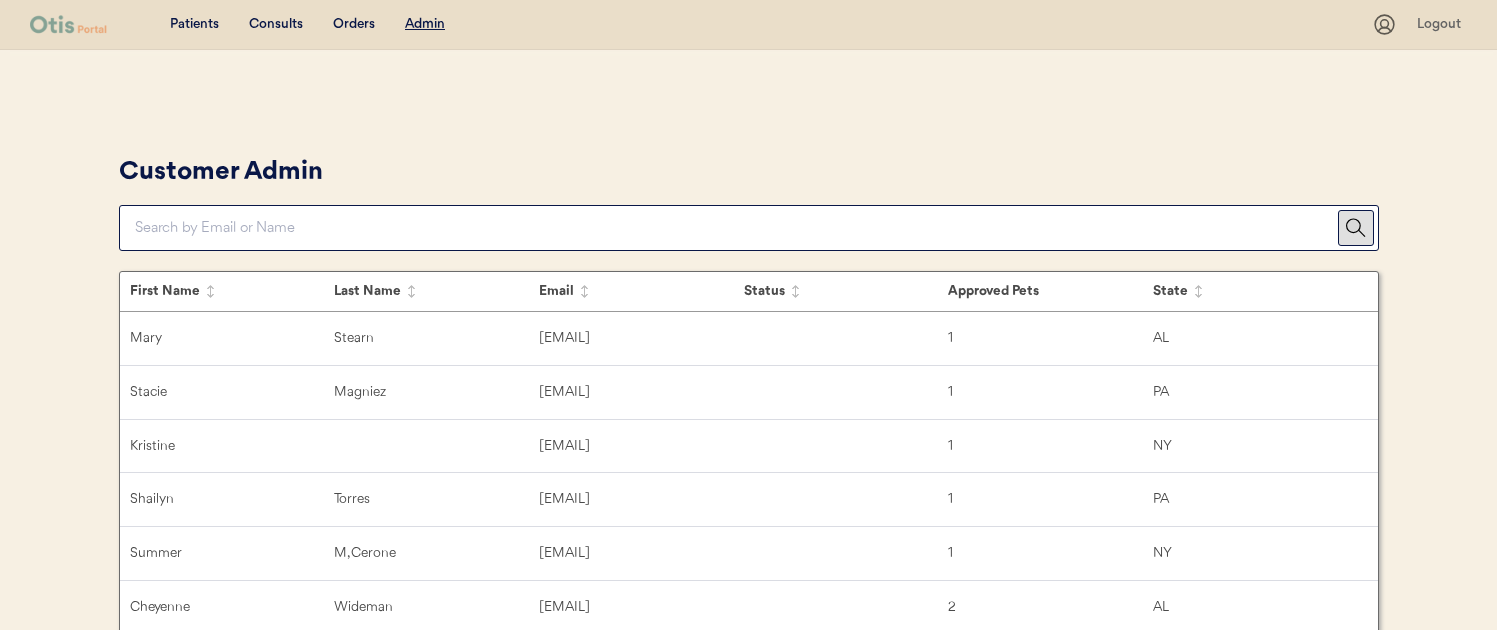 scroll, scrollTop: 0, scrollLeft: 0, axis: both 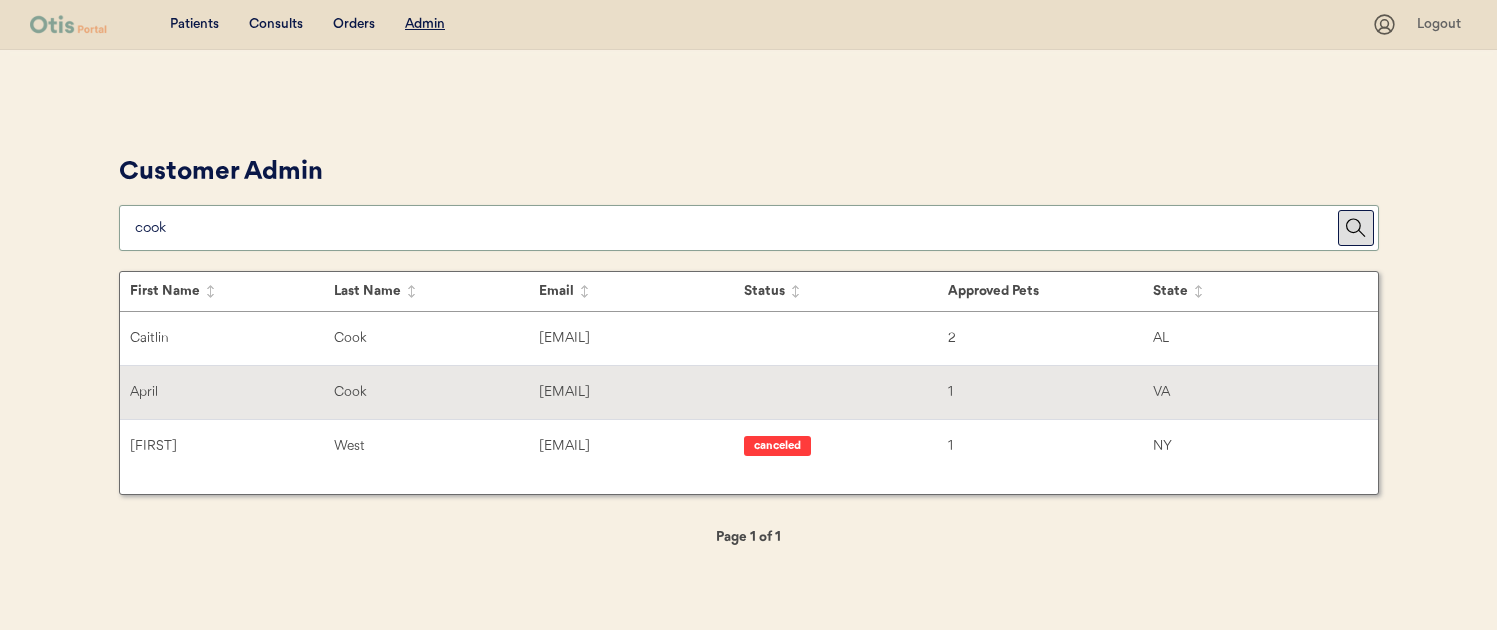 type on "cook" 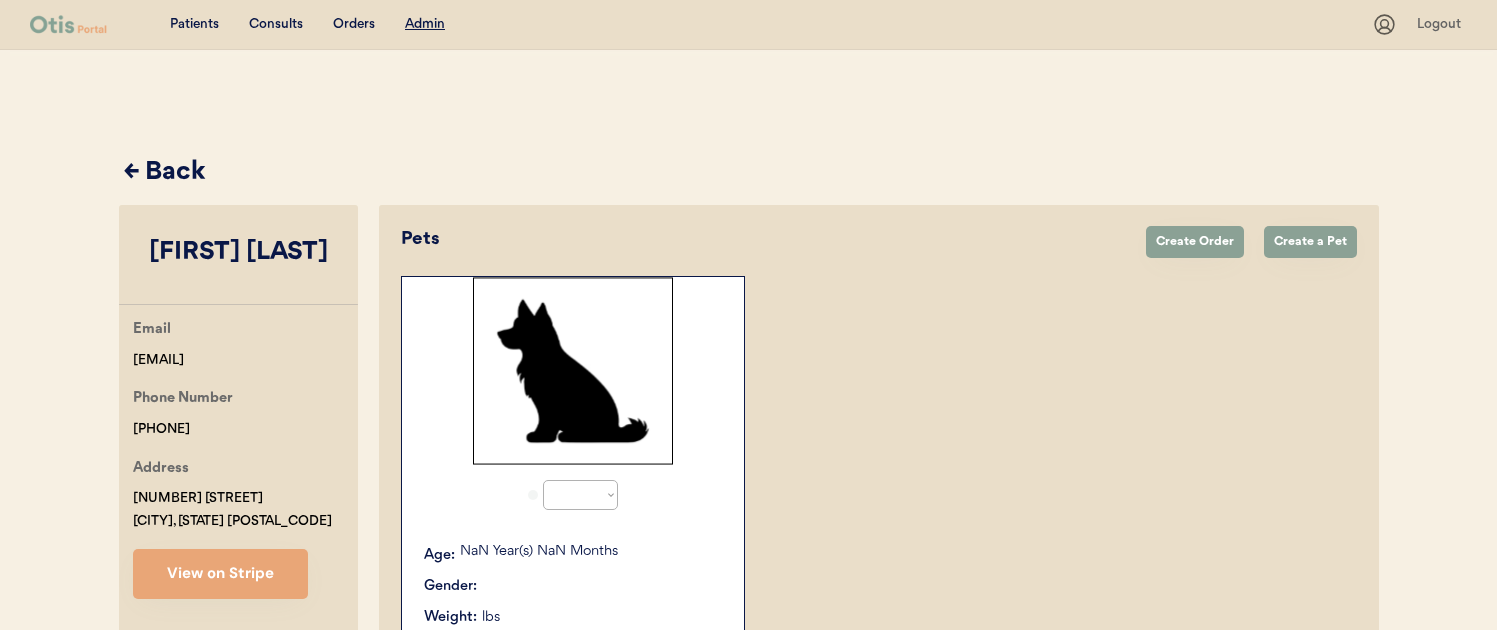 select on "true" 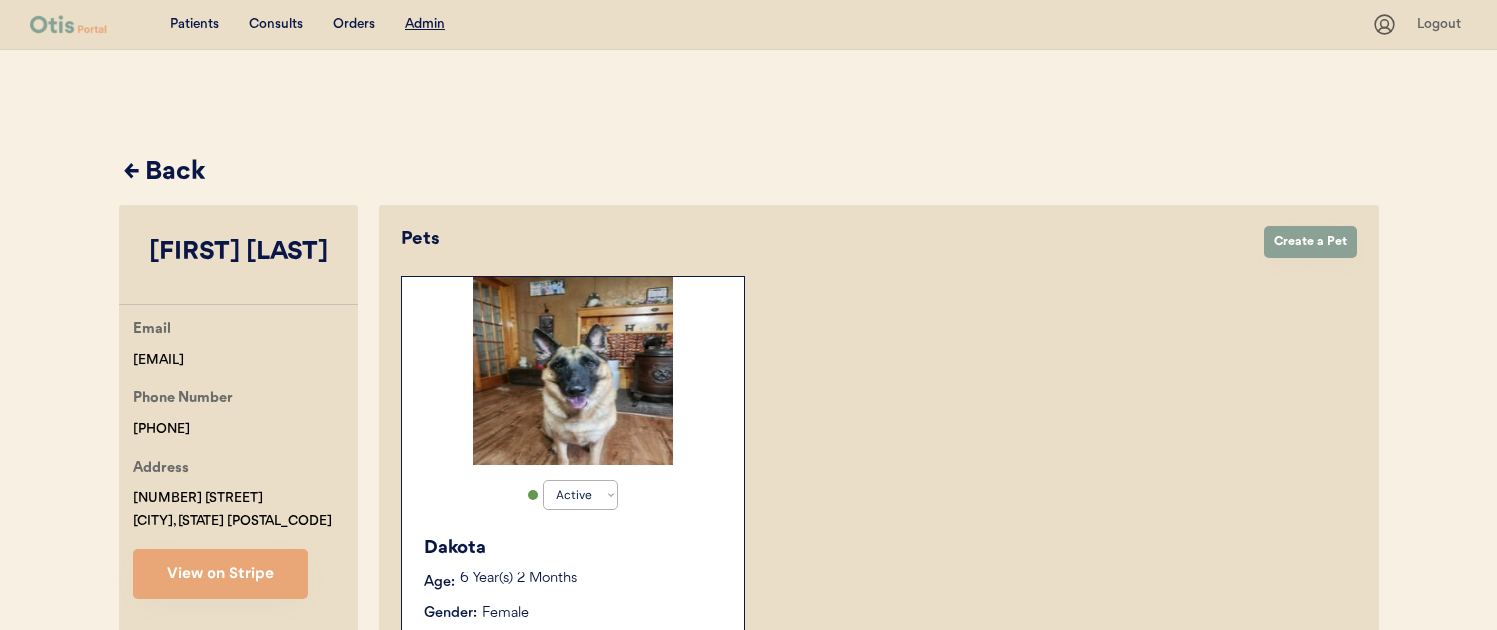 drag, startPoint x: 227, startPoint y: 430, endPoint x: 93, endPoint y: 433, distance: 134.03358 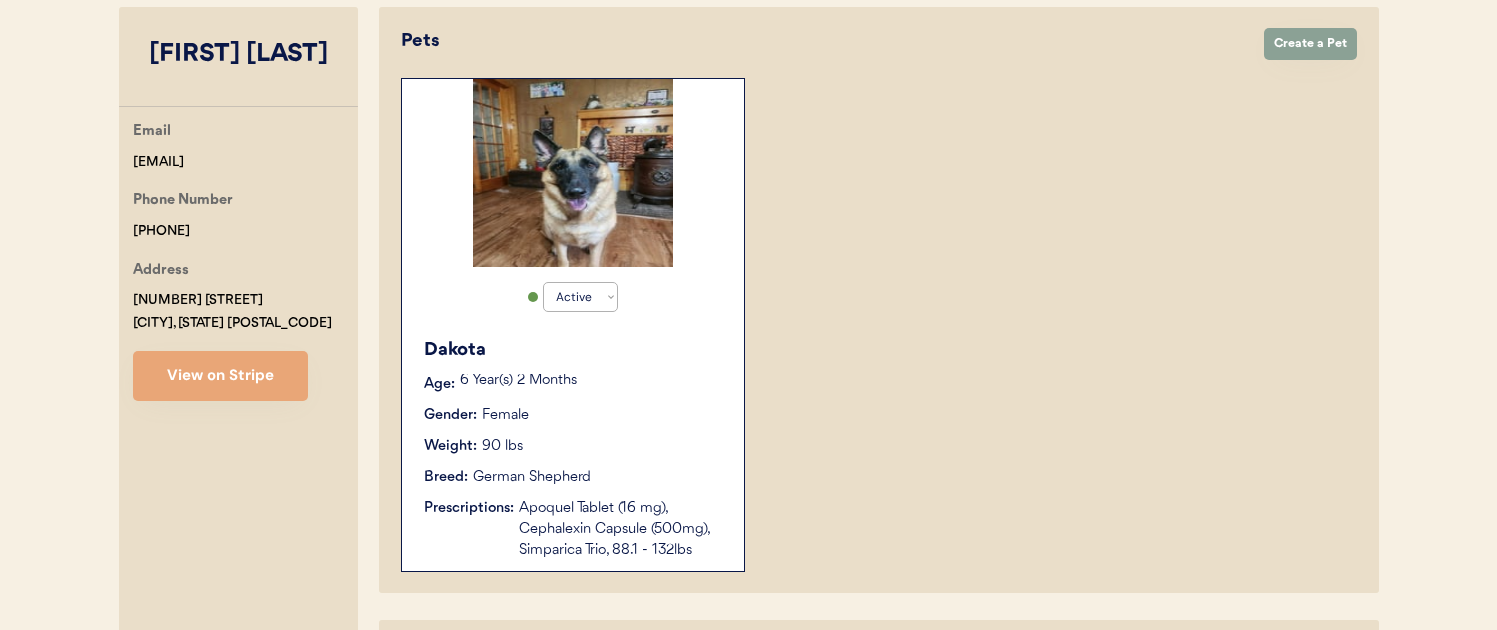 scroll, scrollTop: 202, scrollLeft: 0, axis: vertical 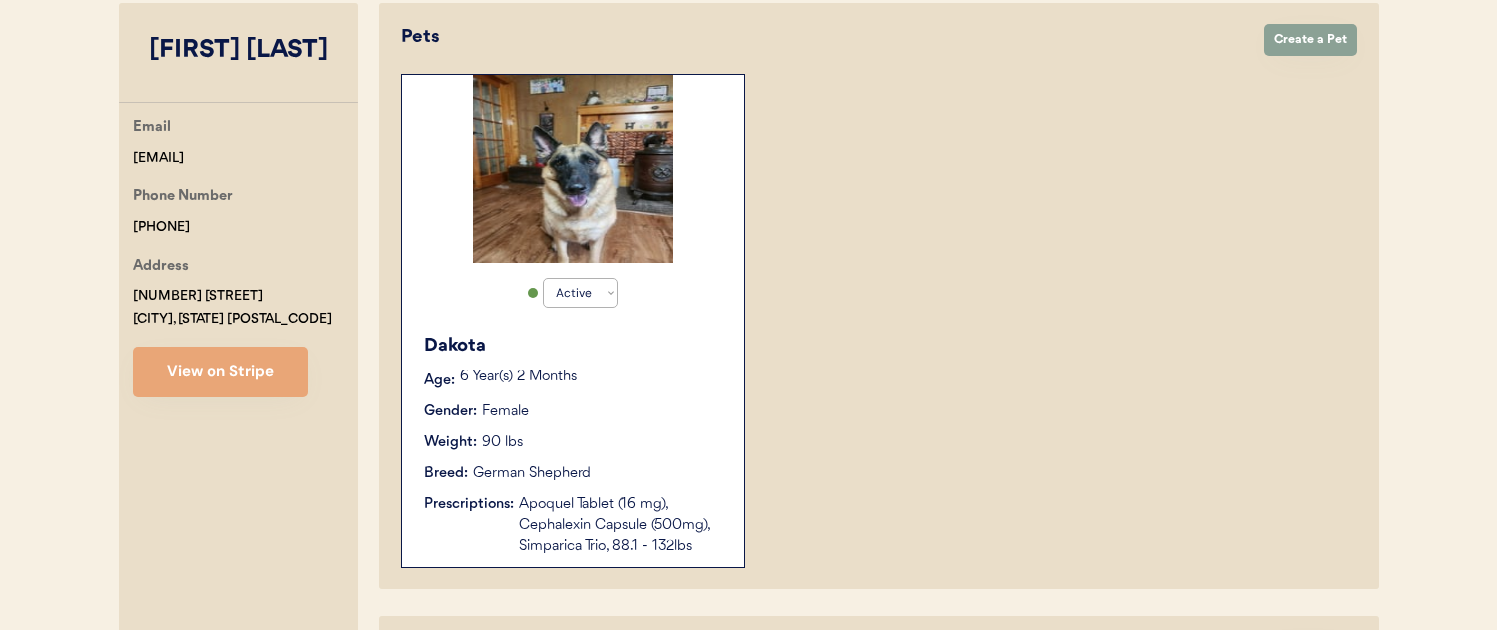 click on "Dakota Age:
6 Year(s) 2 Months
Gender: Female Weight: 90 lbs Breed: German Shepherd Prescriptions: Apoquel Tablet (16 mg), Cephalexin Capsule (500mg), Simparica Trio, 88.1 - 132lbs" at bounding box center (573, 445) 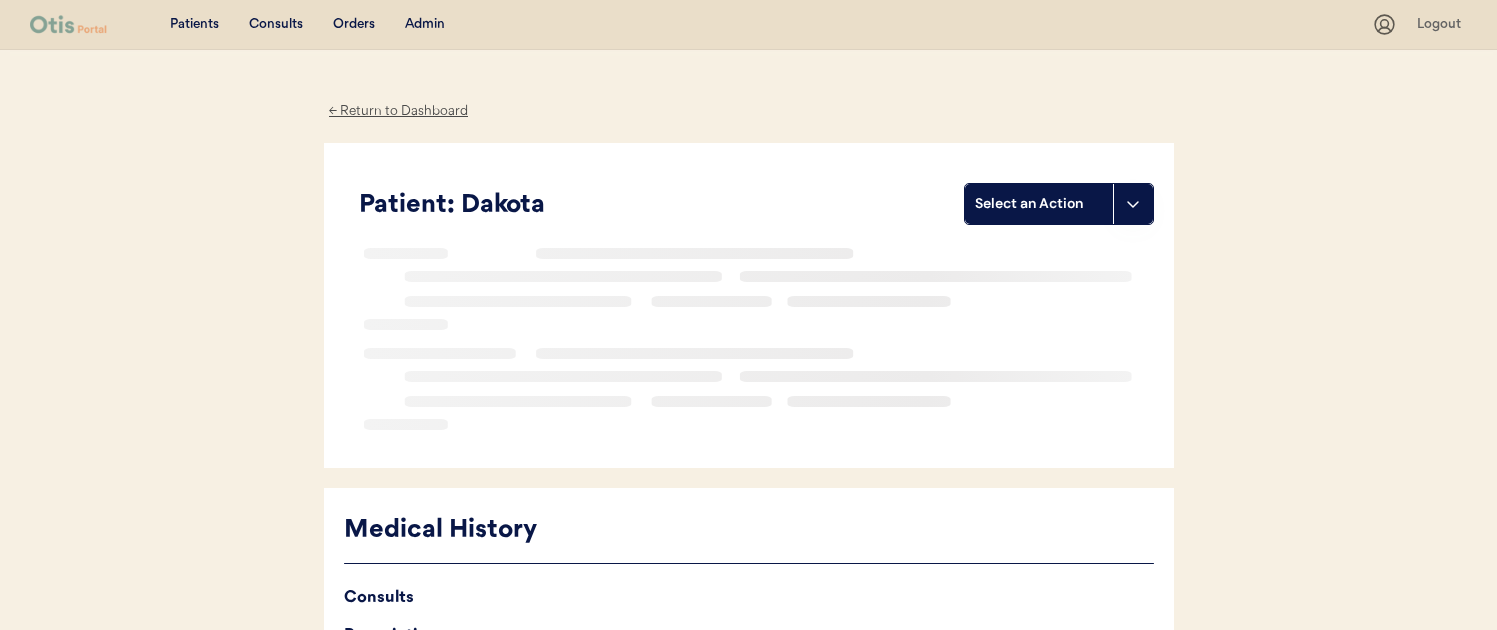 scroll, scrollTop: 0, scrollLeft: 0, axis: both 